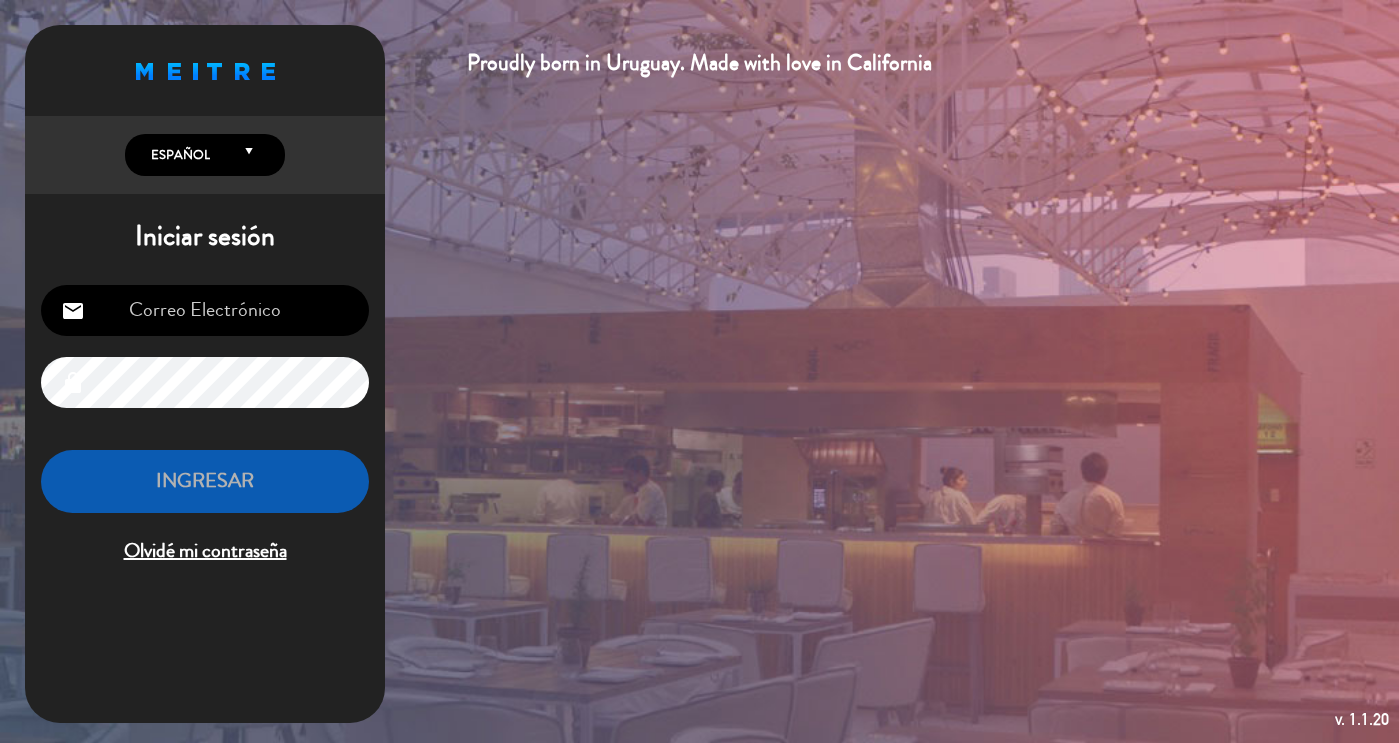scroll, scrollTop: 0, scrollLeft: 0, axis: both 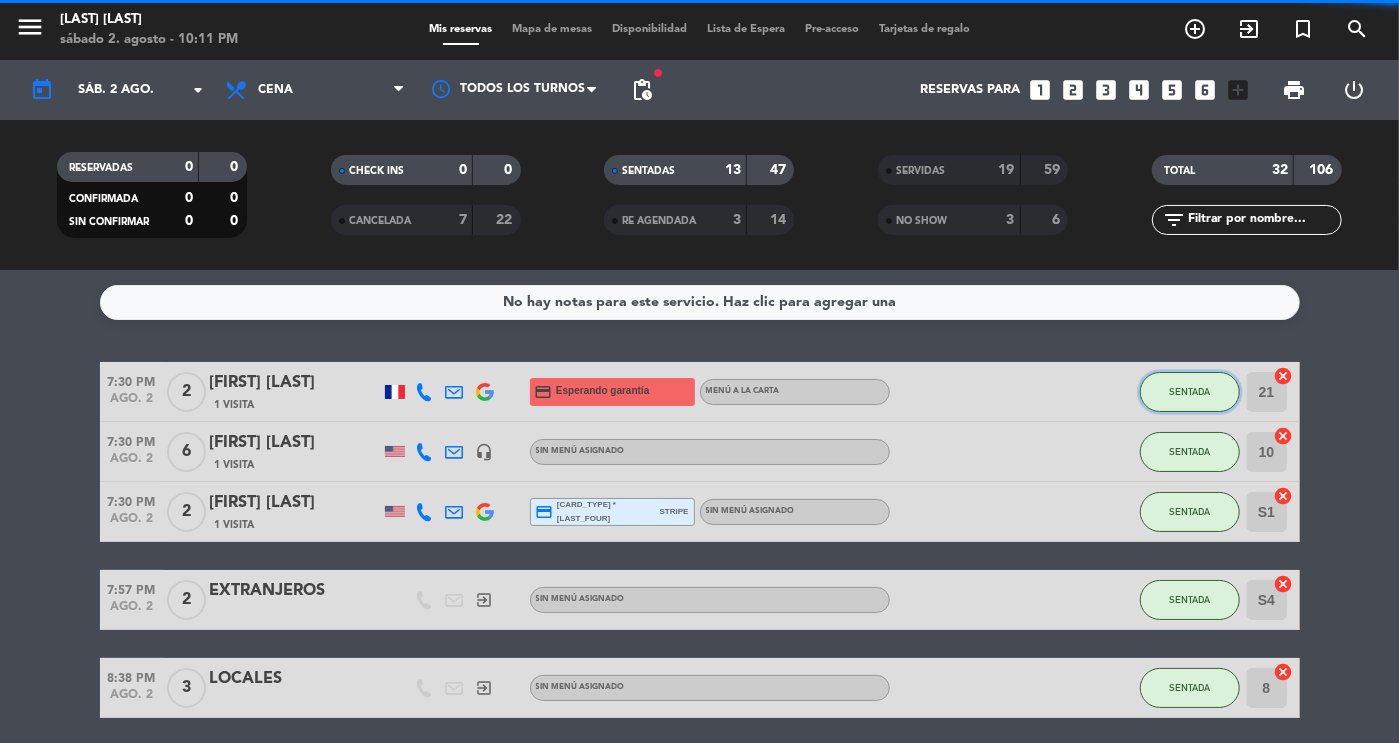 click on "SENTADA" 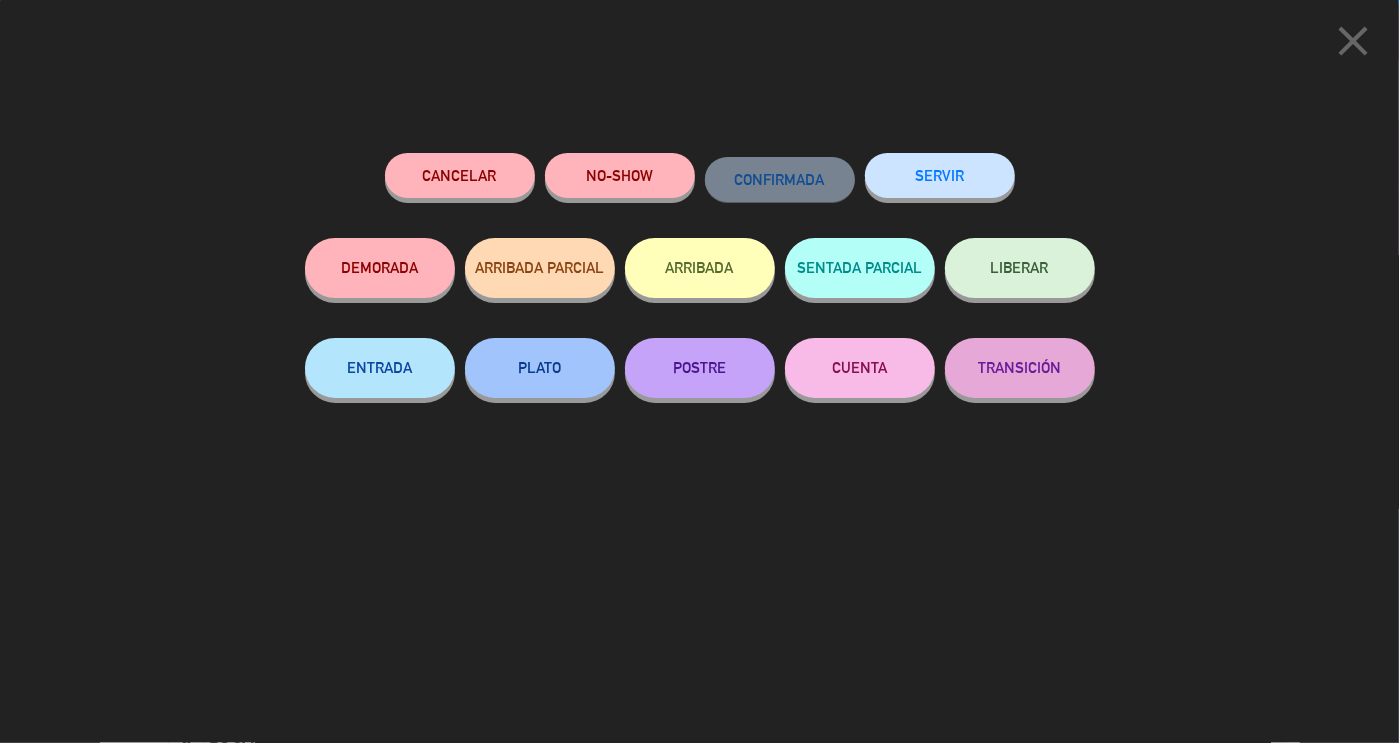 click on "SERVIR" 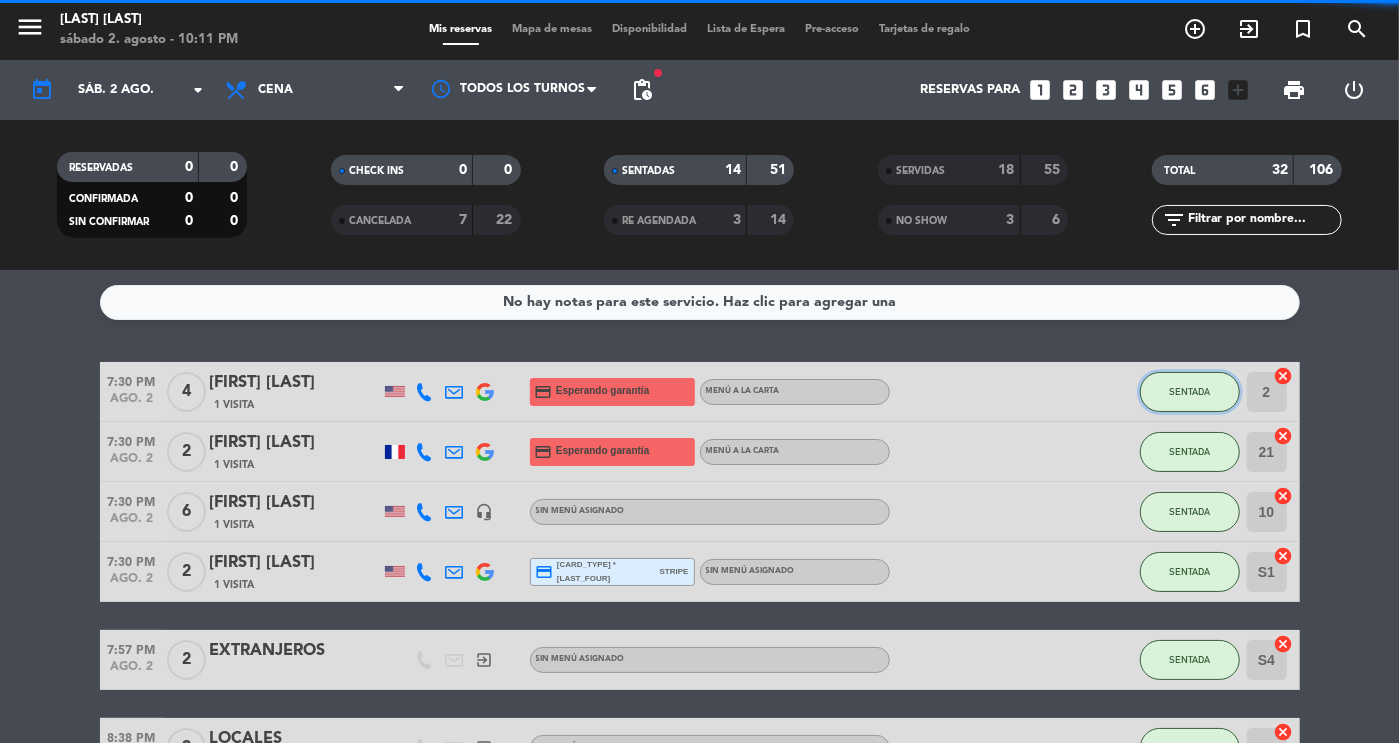 click on "SENTADA" 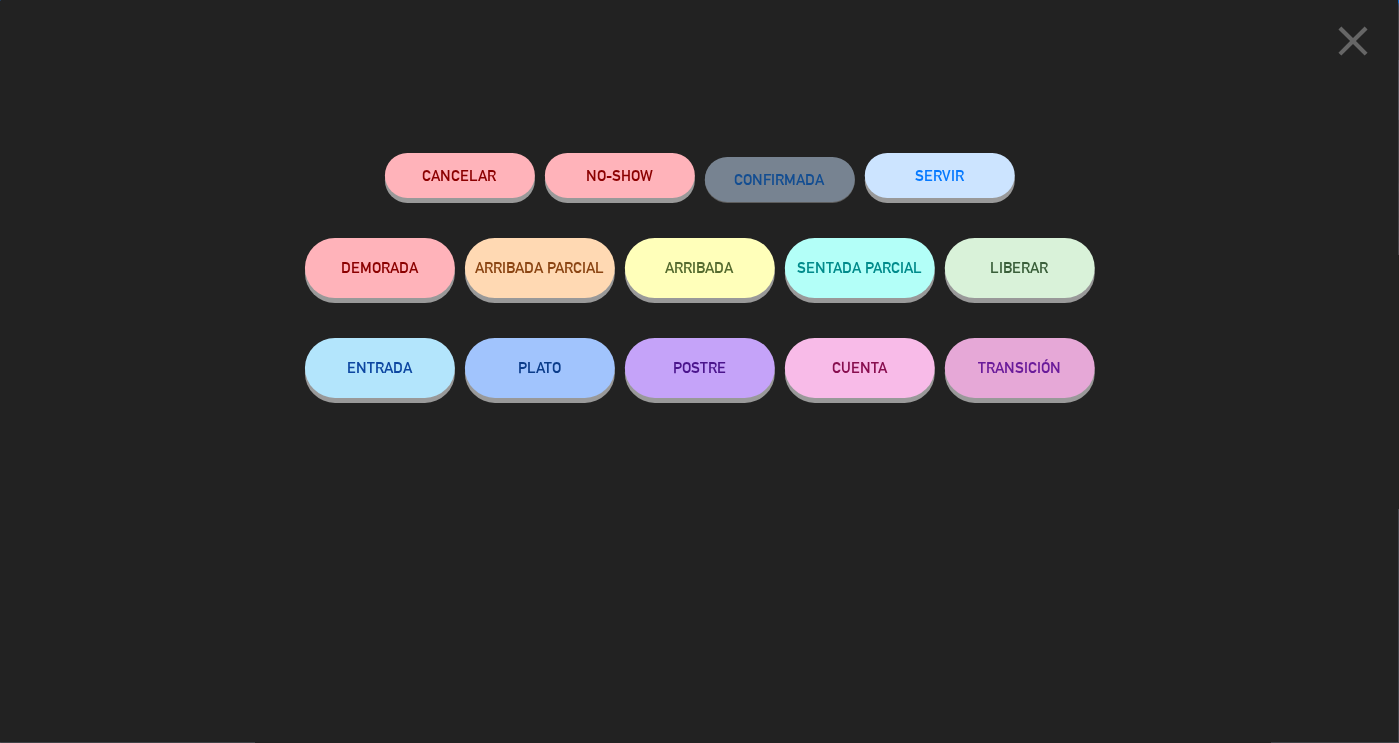 click on "SERVIR" 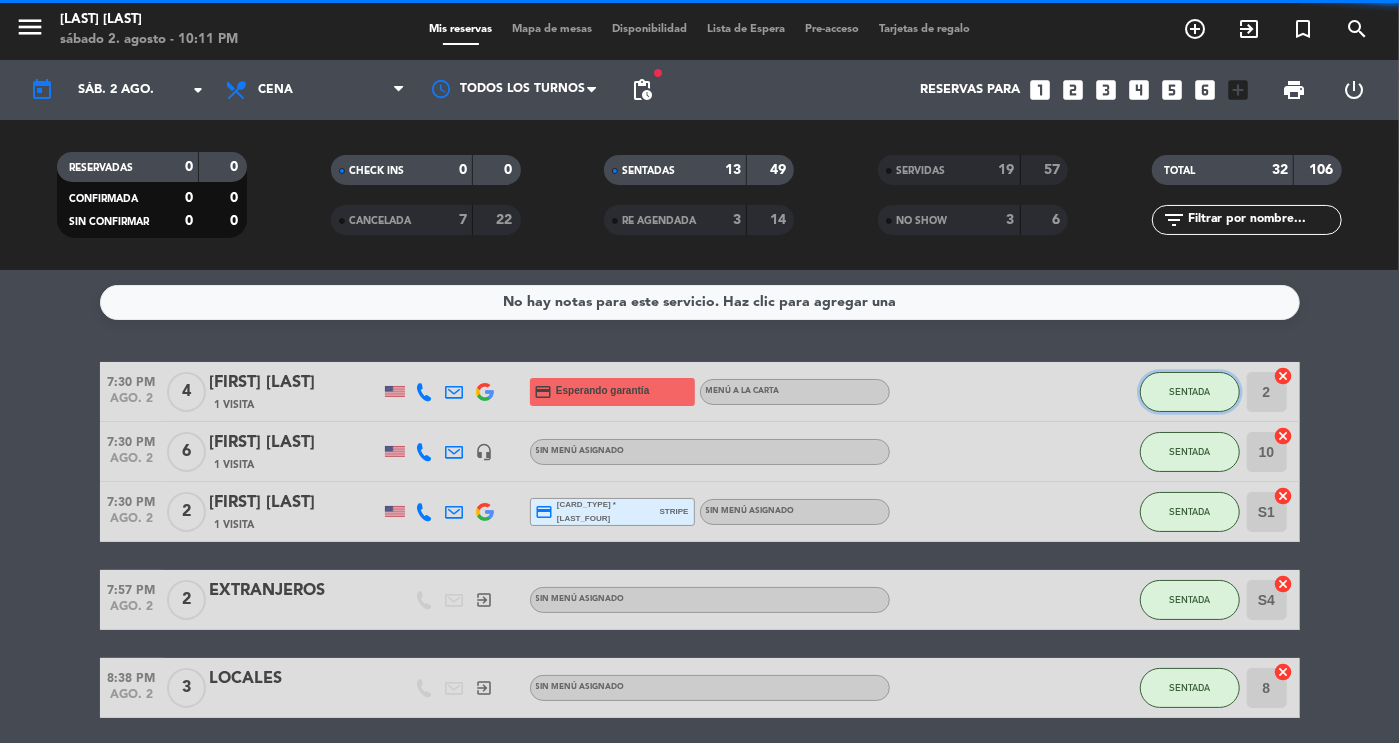 click on "SENTADA" 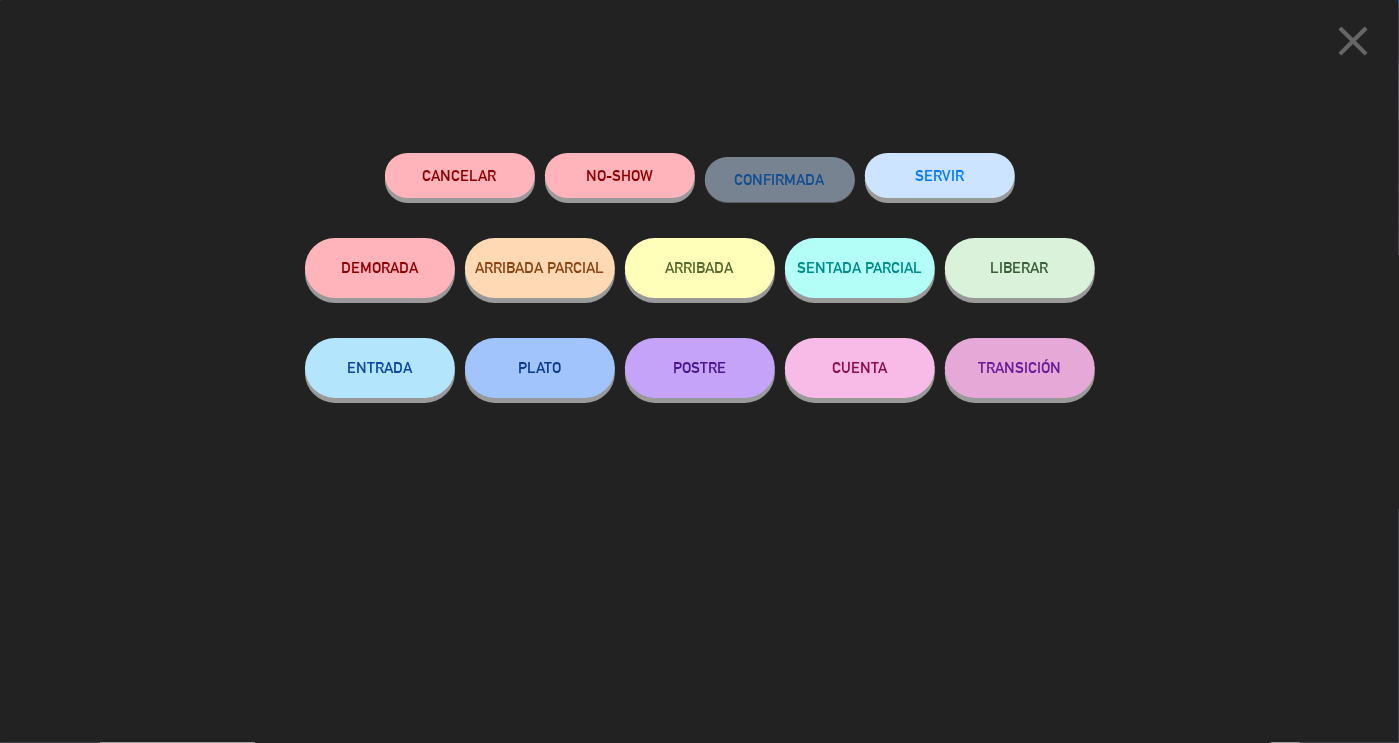 click on "SERVIR" 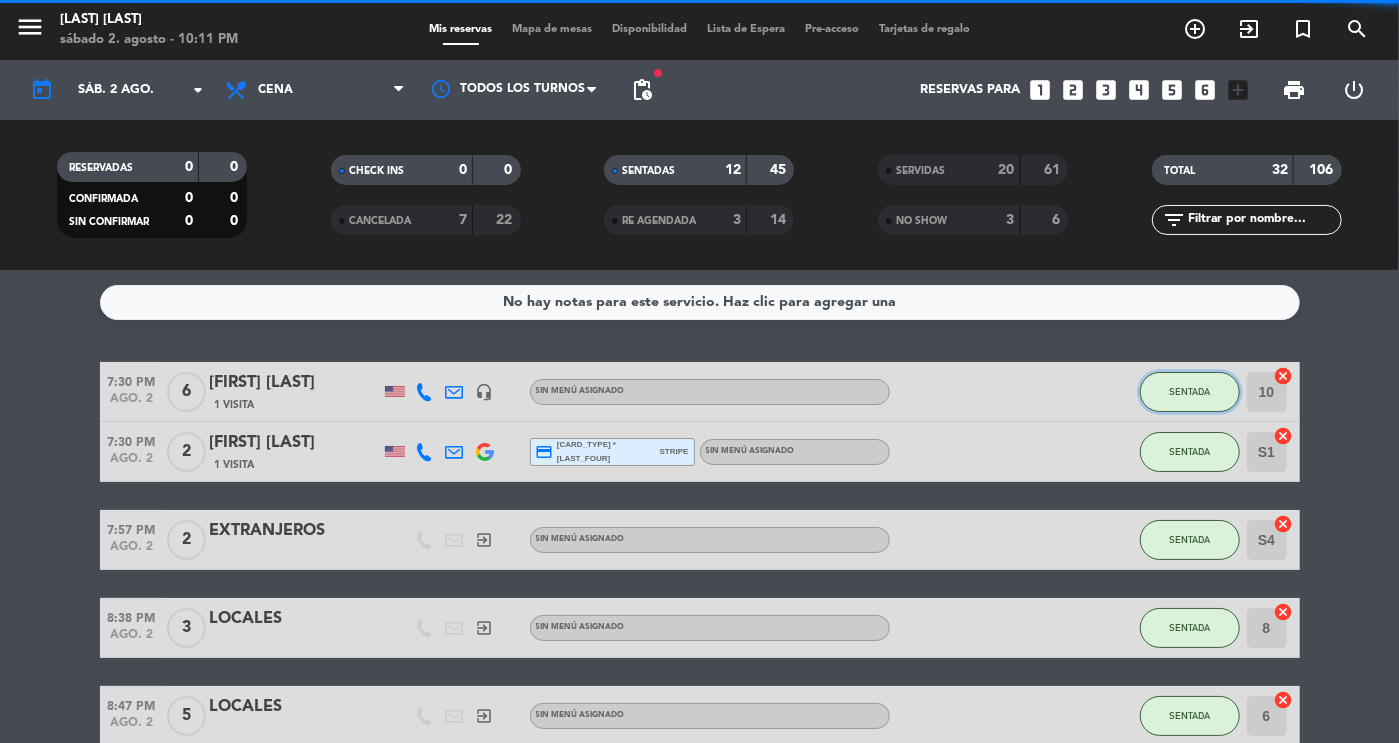 click on "SENTADA" 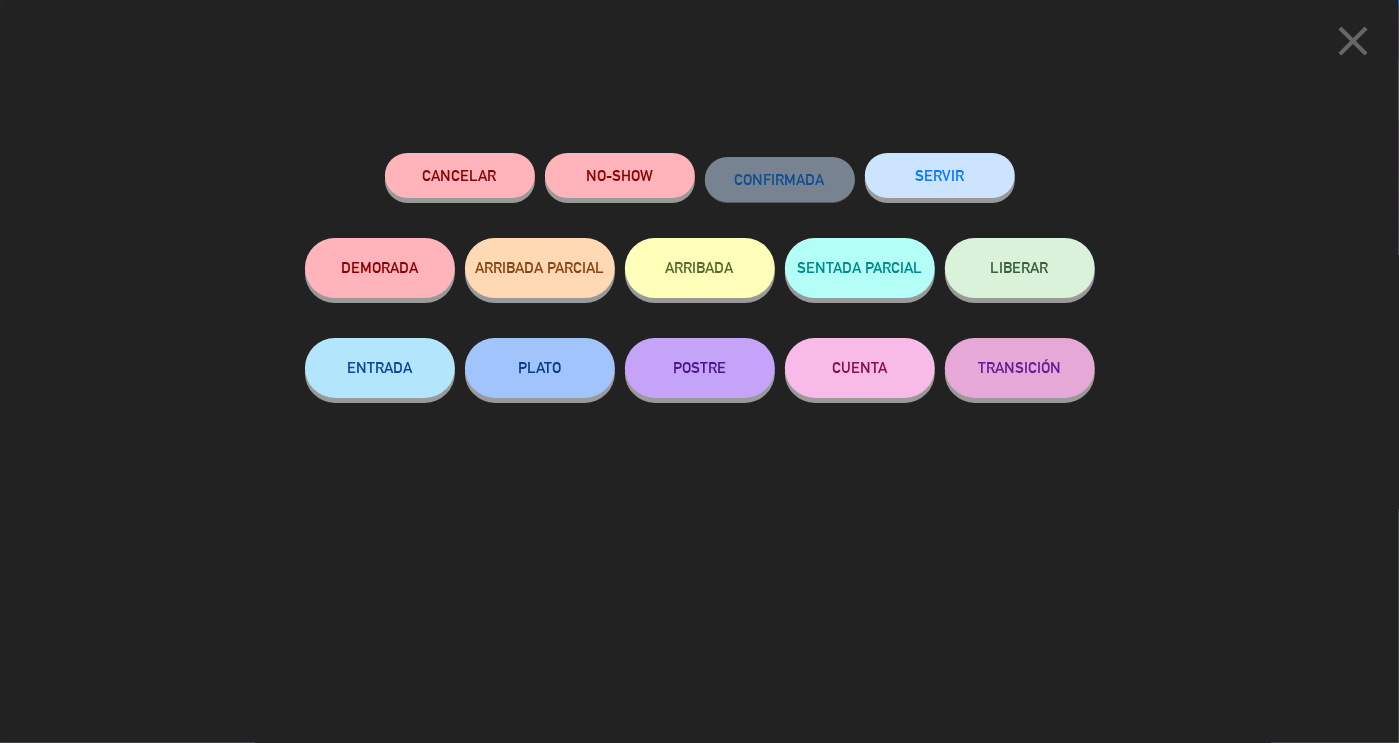 click on "SERVIR" 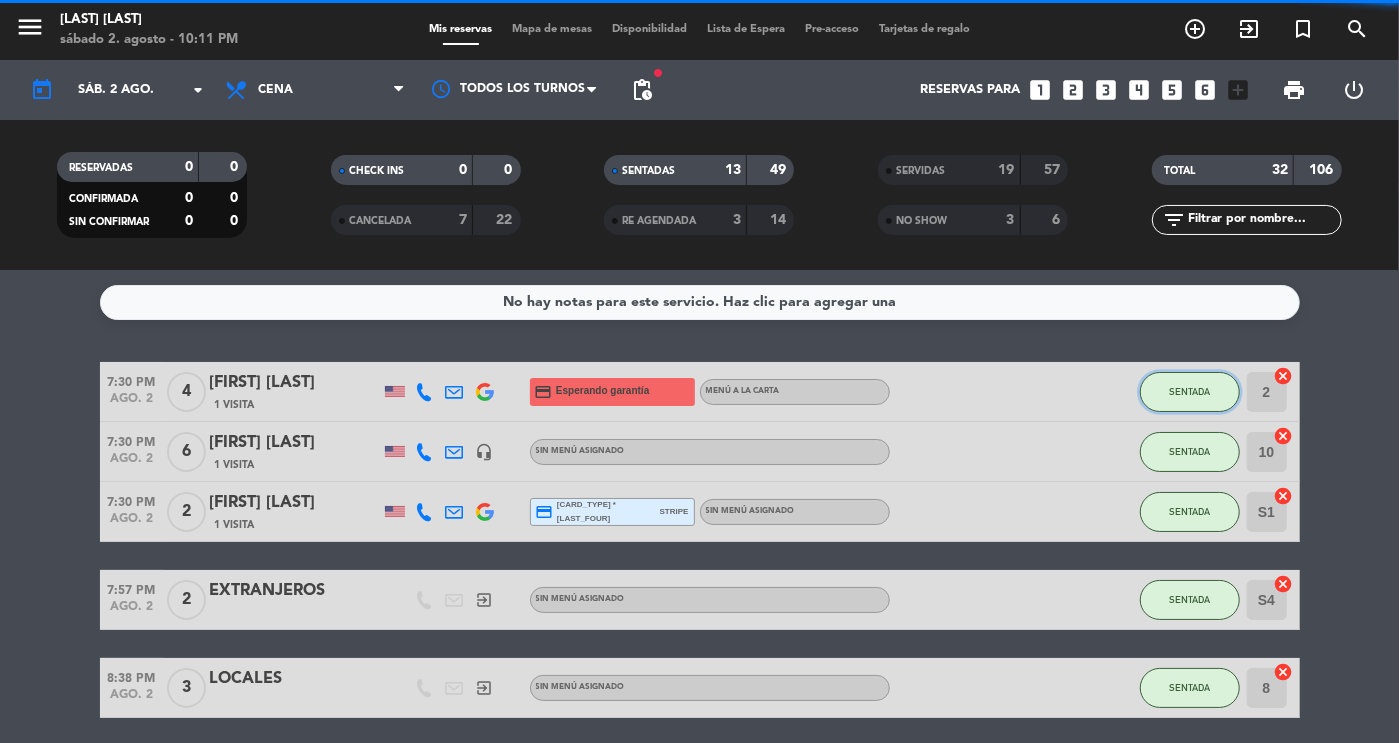 click on "SENTADA" 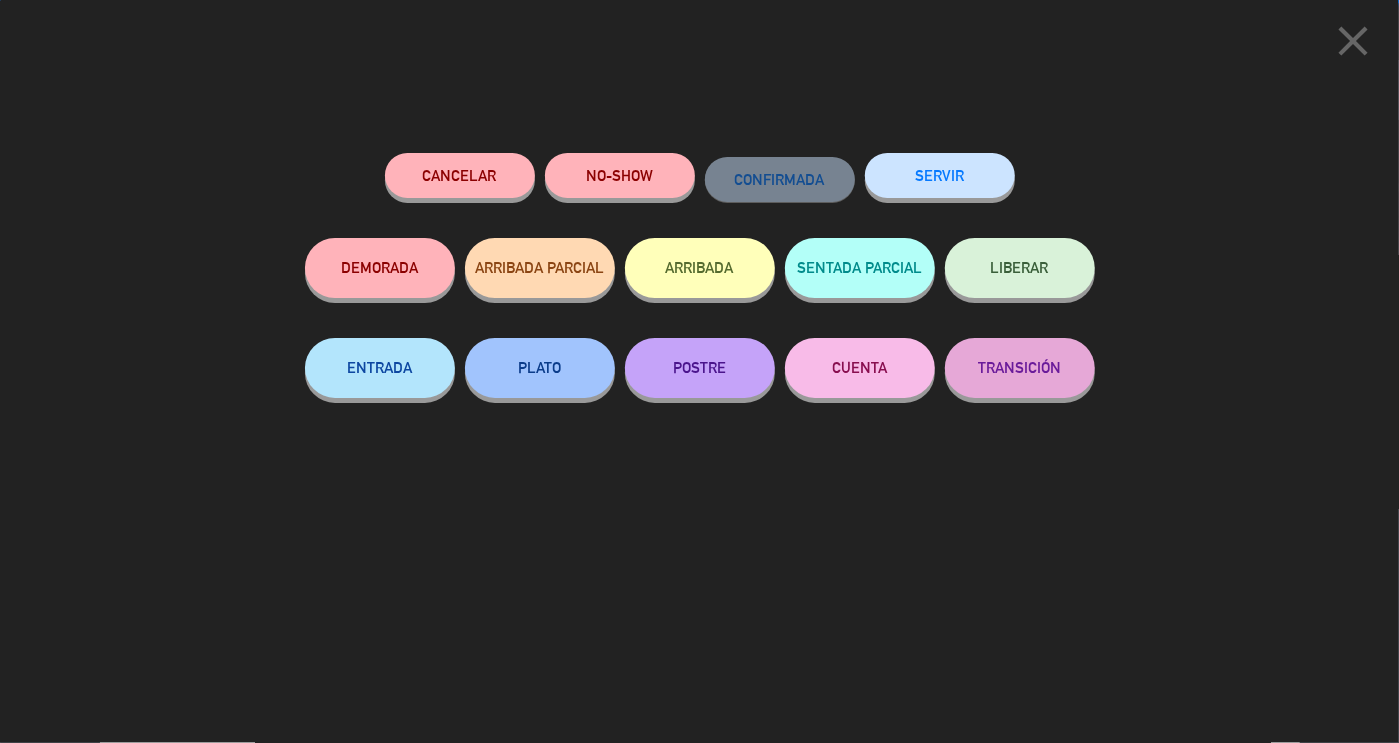 click on "SERVIR" 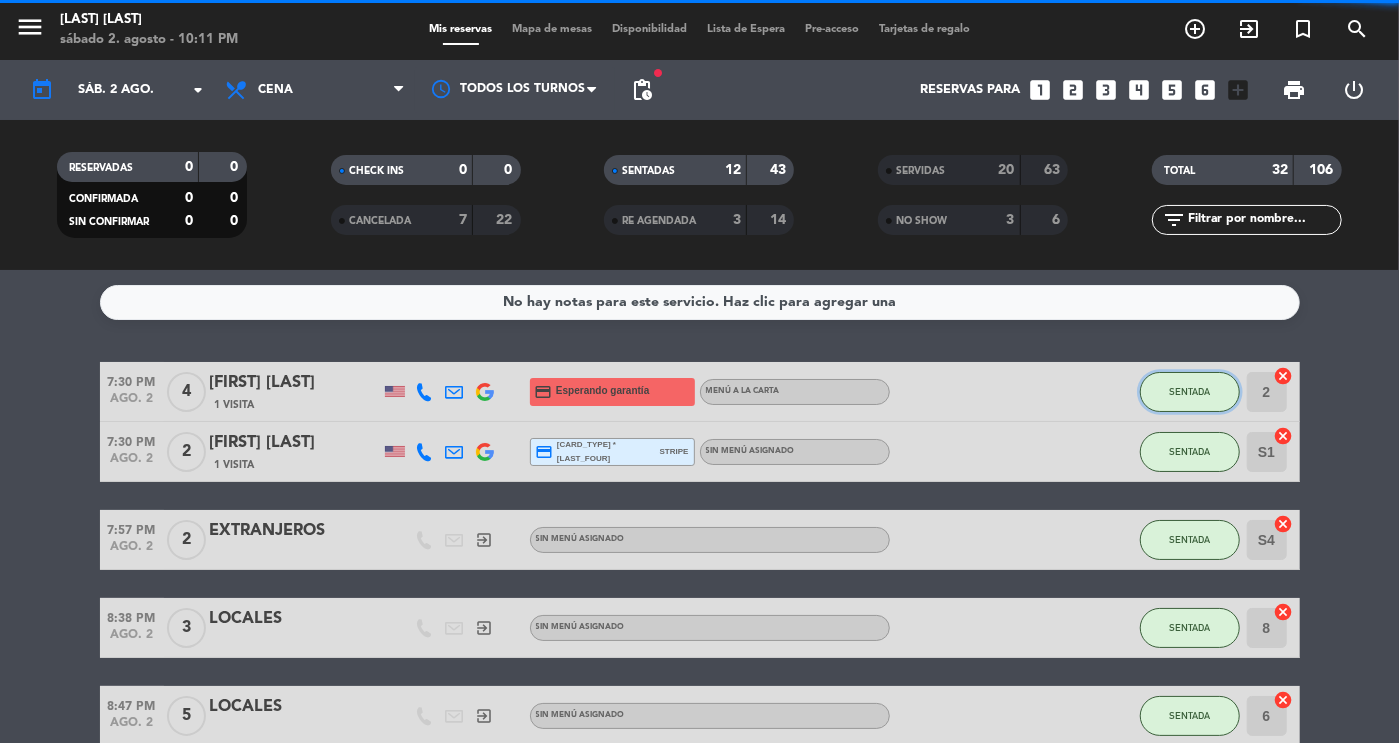 click on "SENTADA" 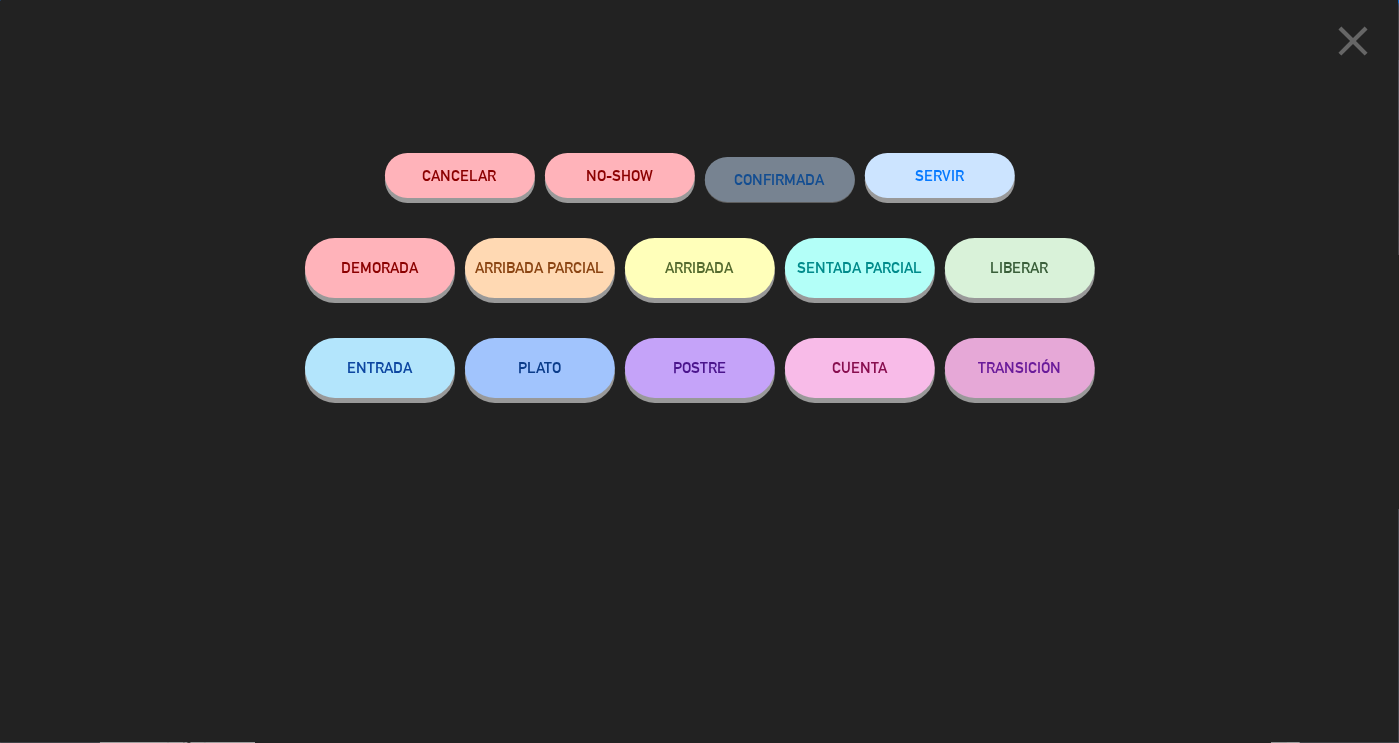 click on "SERVIR" 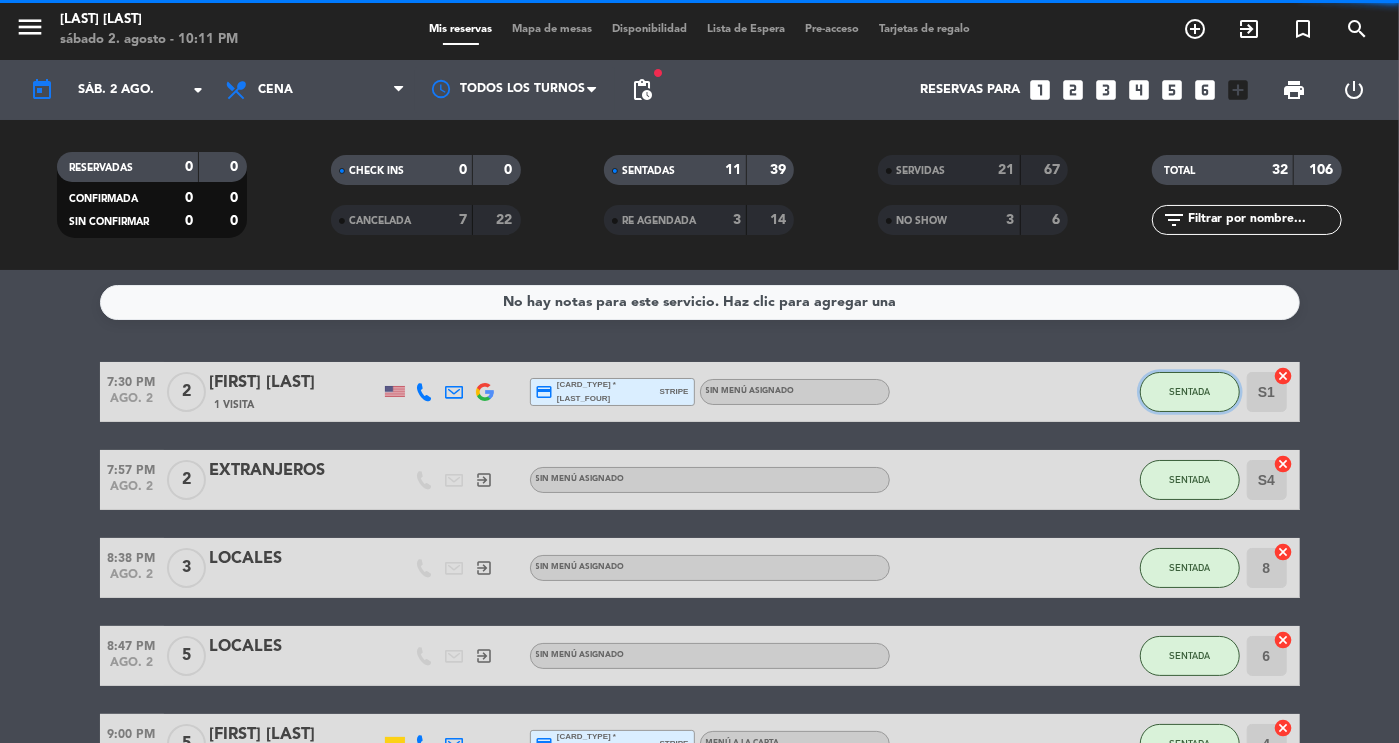 click on "SENTADA" 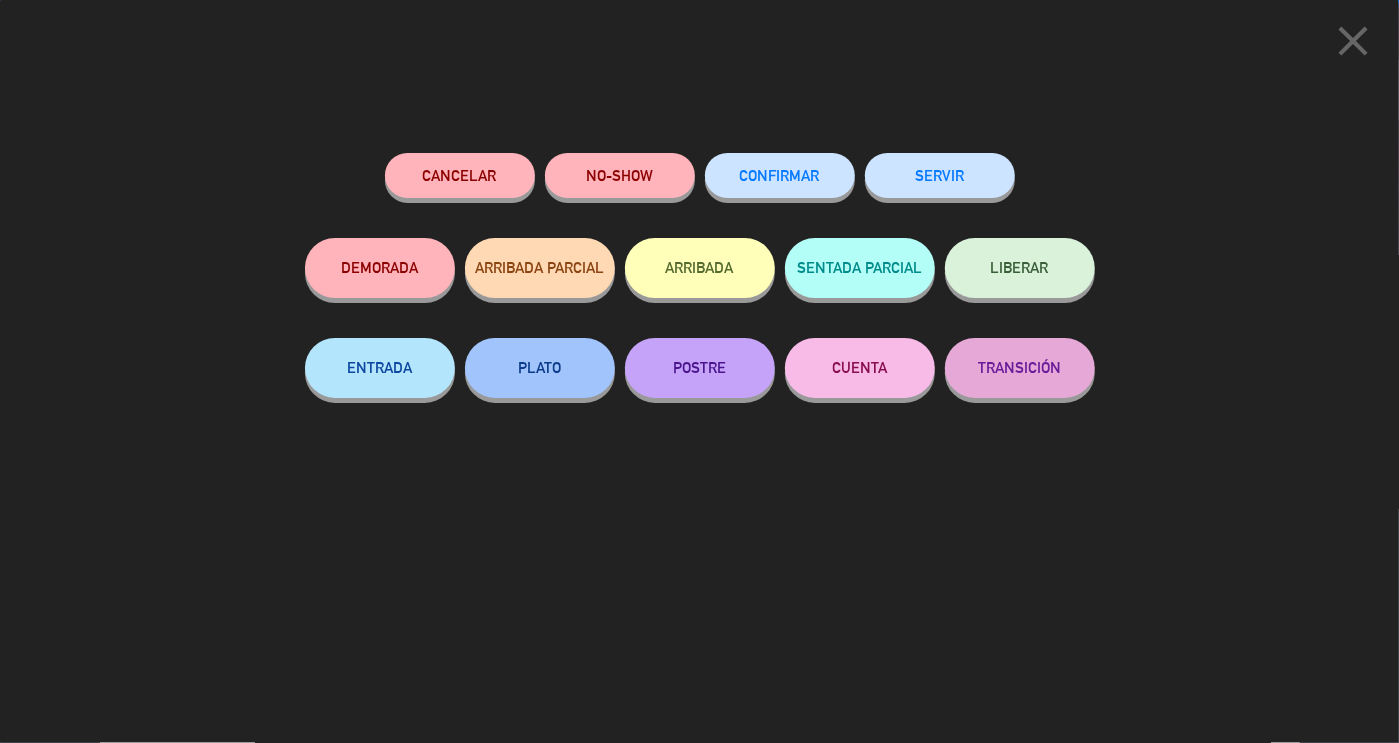 click on "SERVIR" 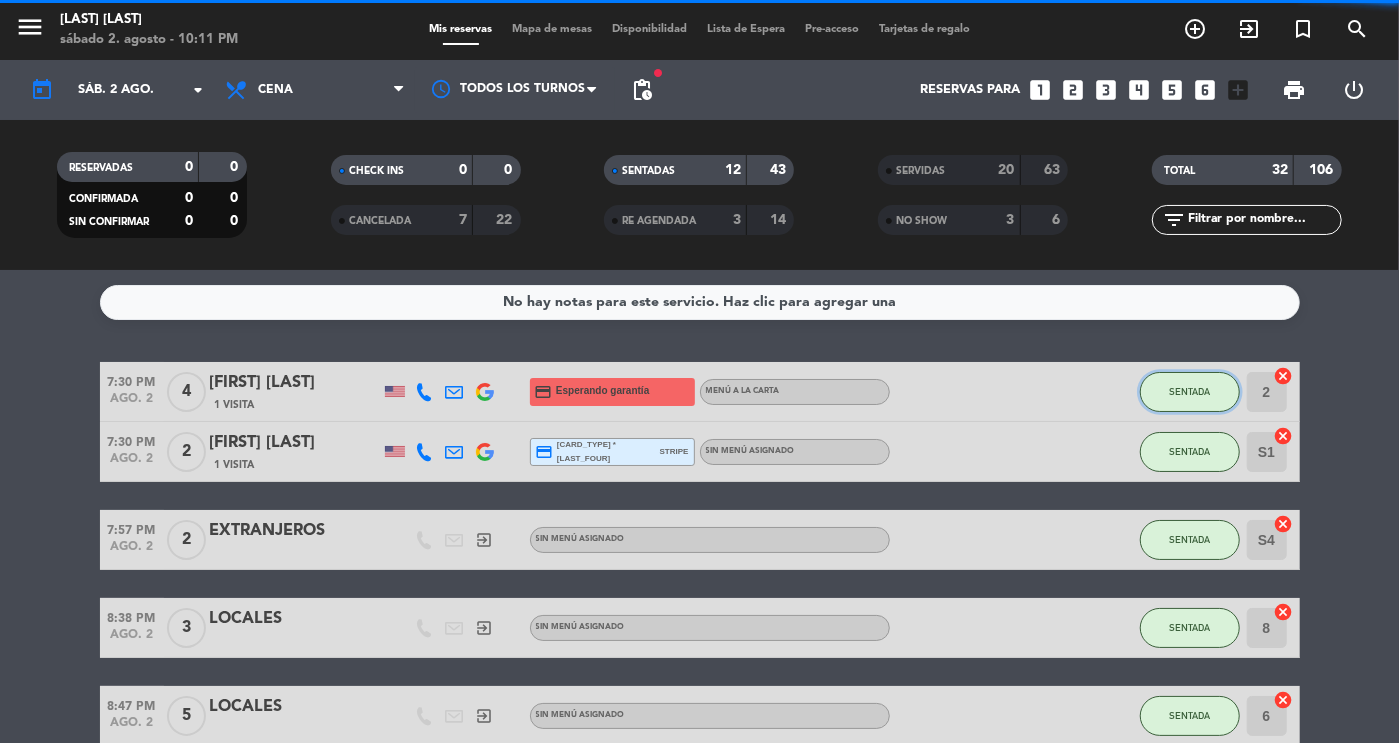 click on "SENTADA" 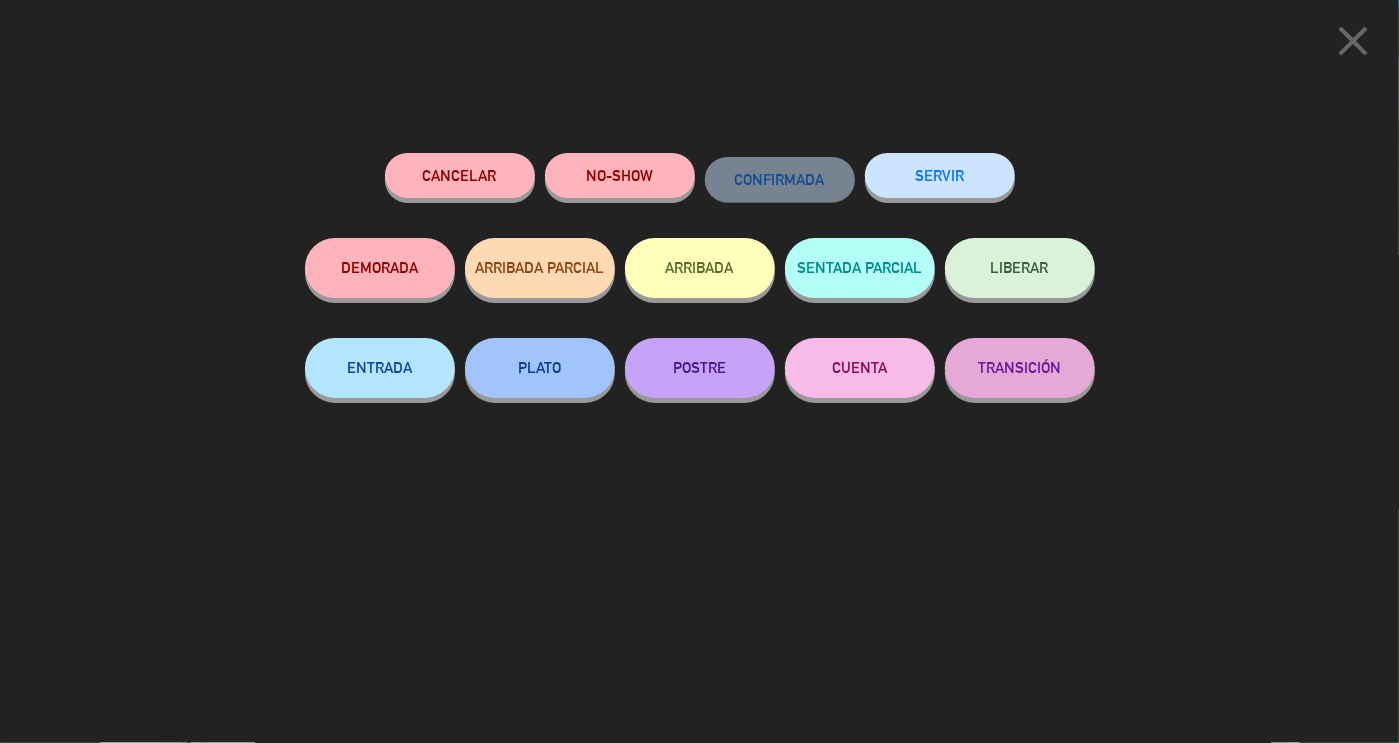 click on "SERVIR" 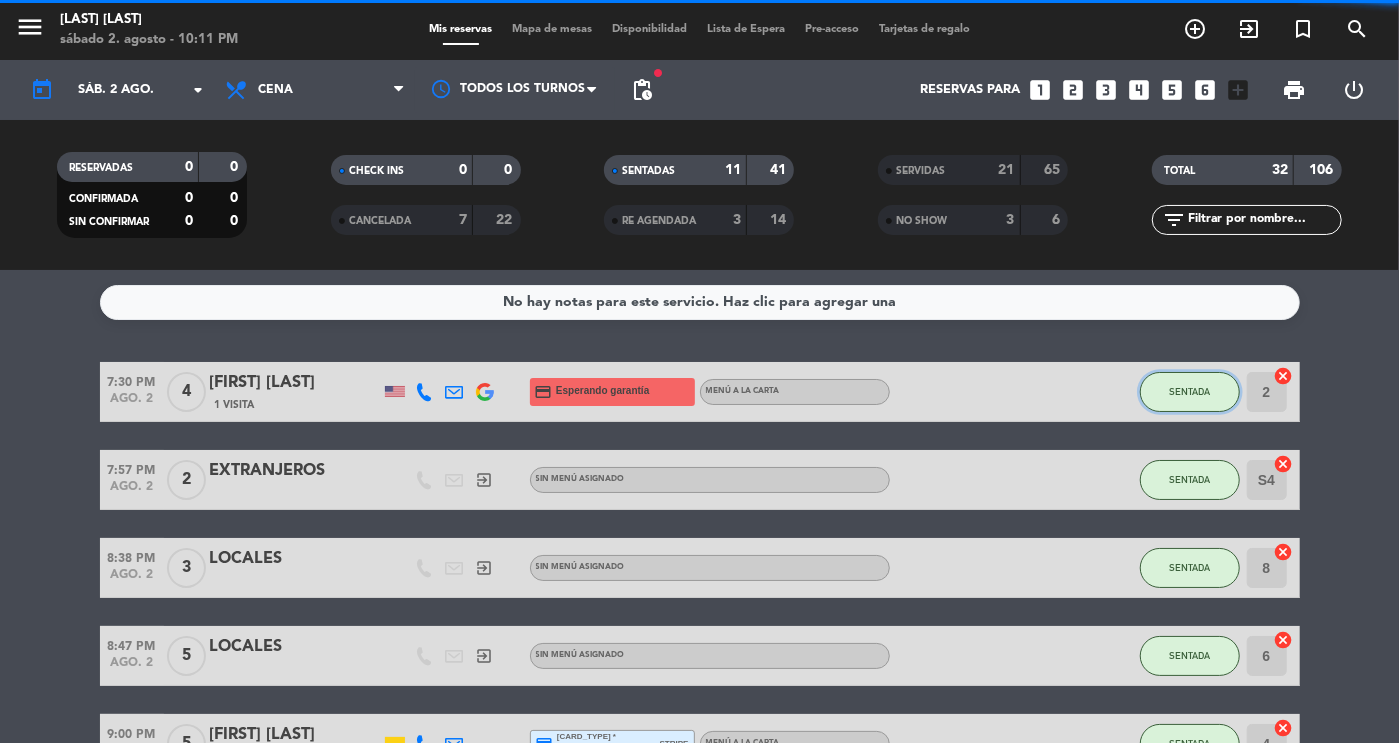 click on "SENTADA" 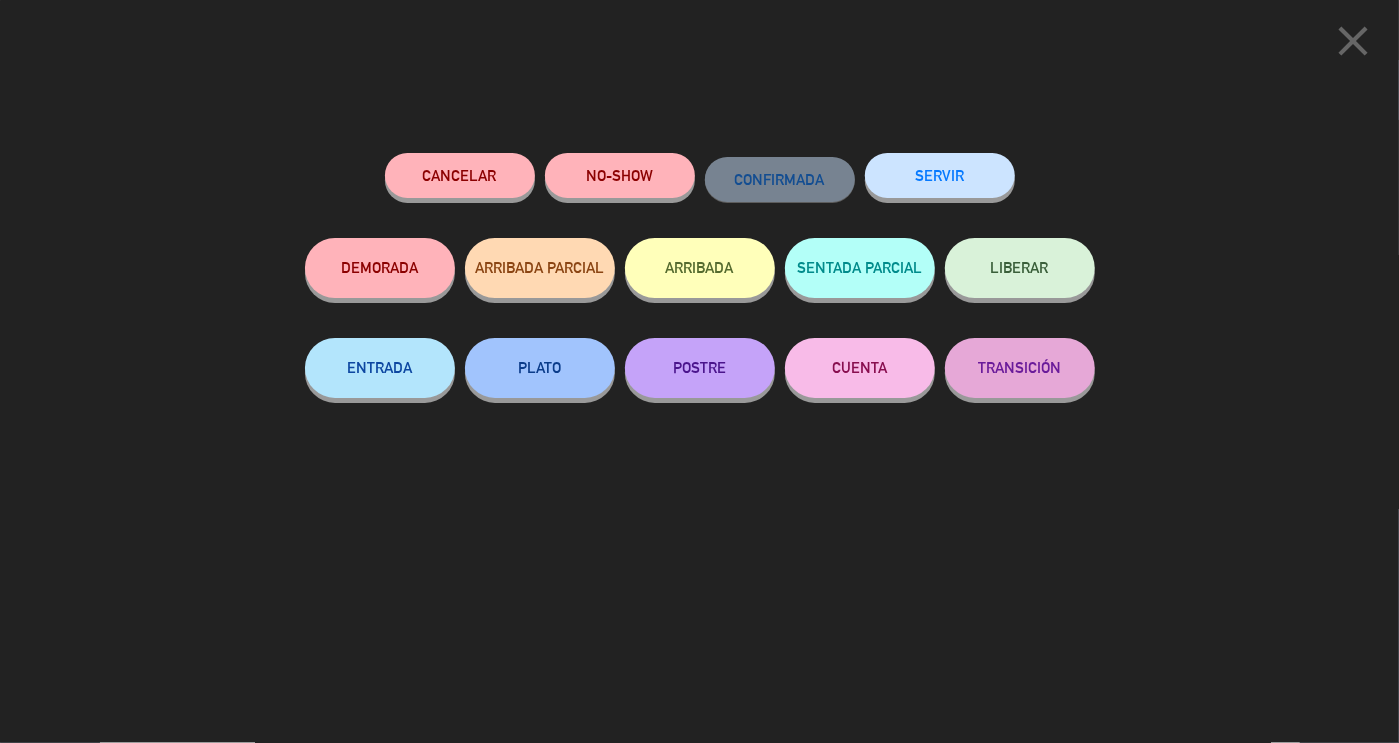 click on "SERVIR" 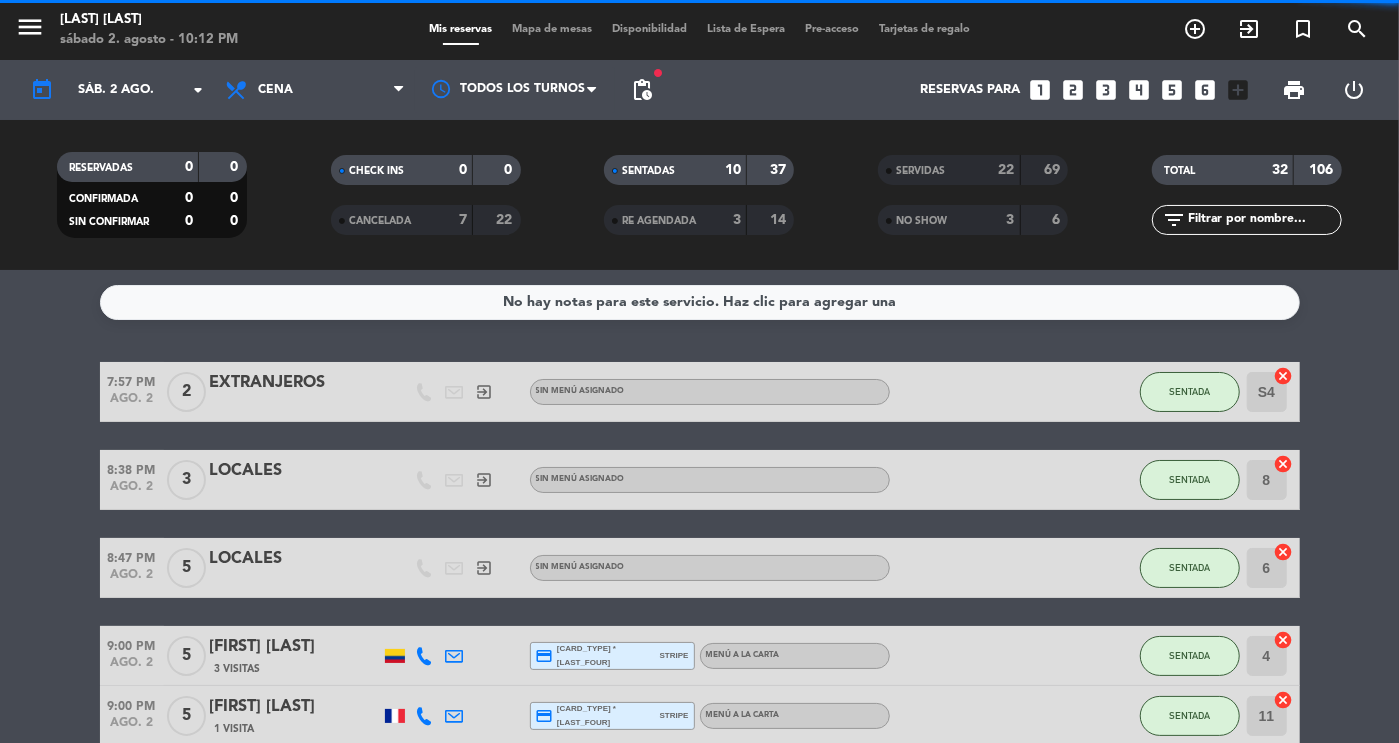 click on "SENTADA" 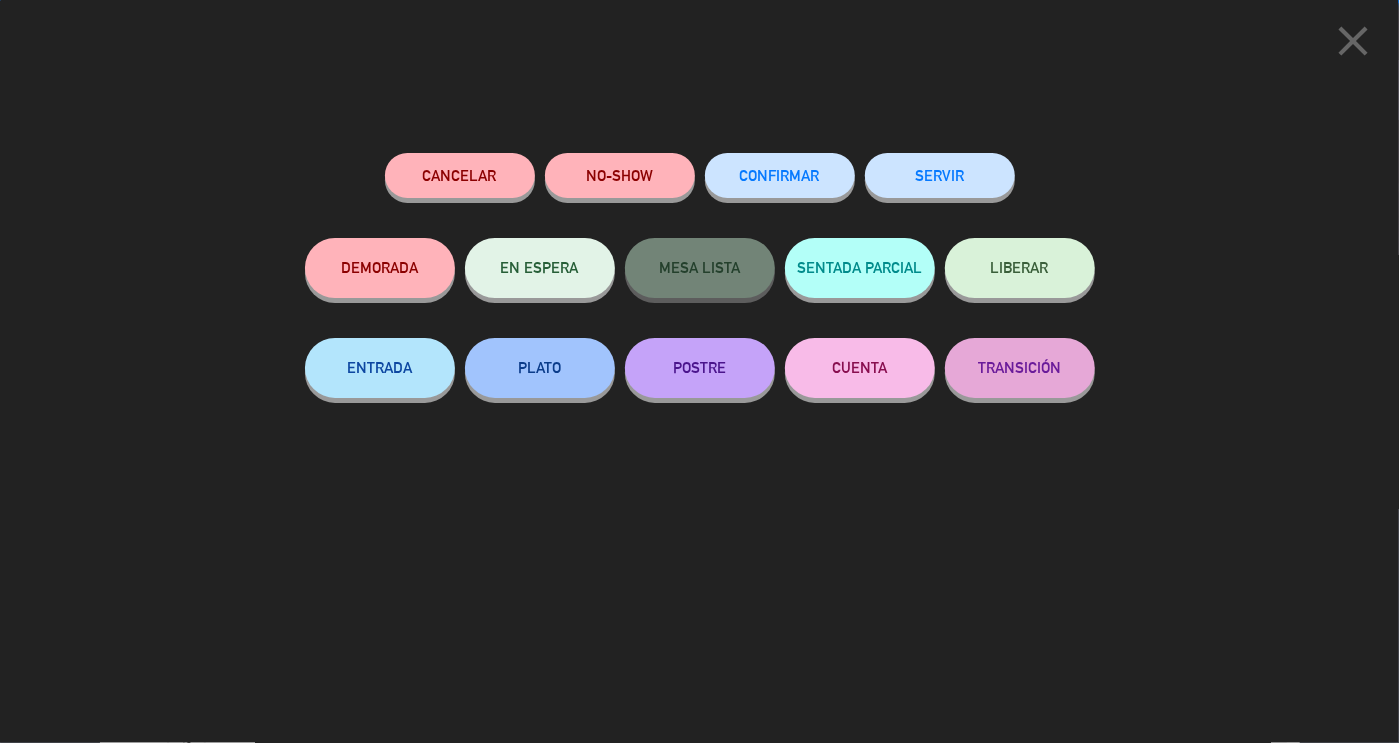 click on "SERVIR" 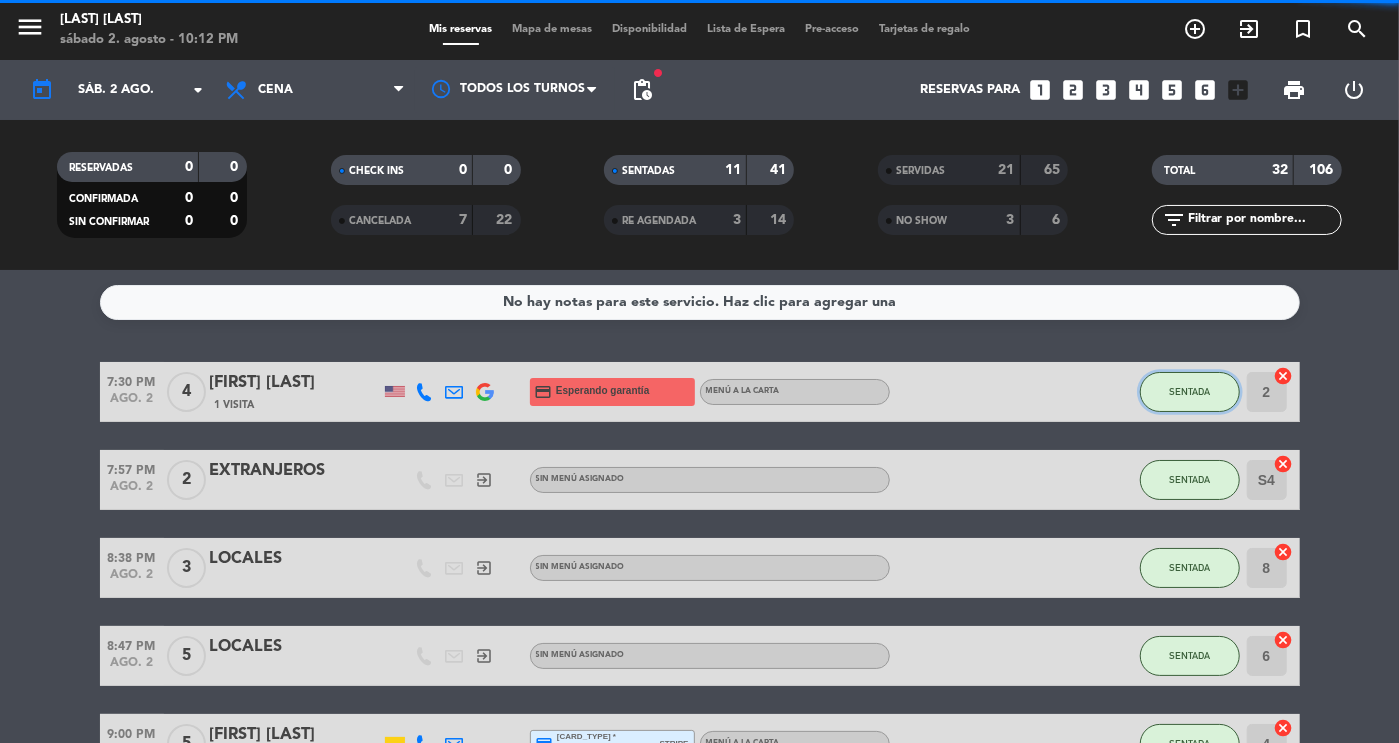 click on "SENTADA" 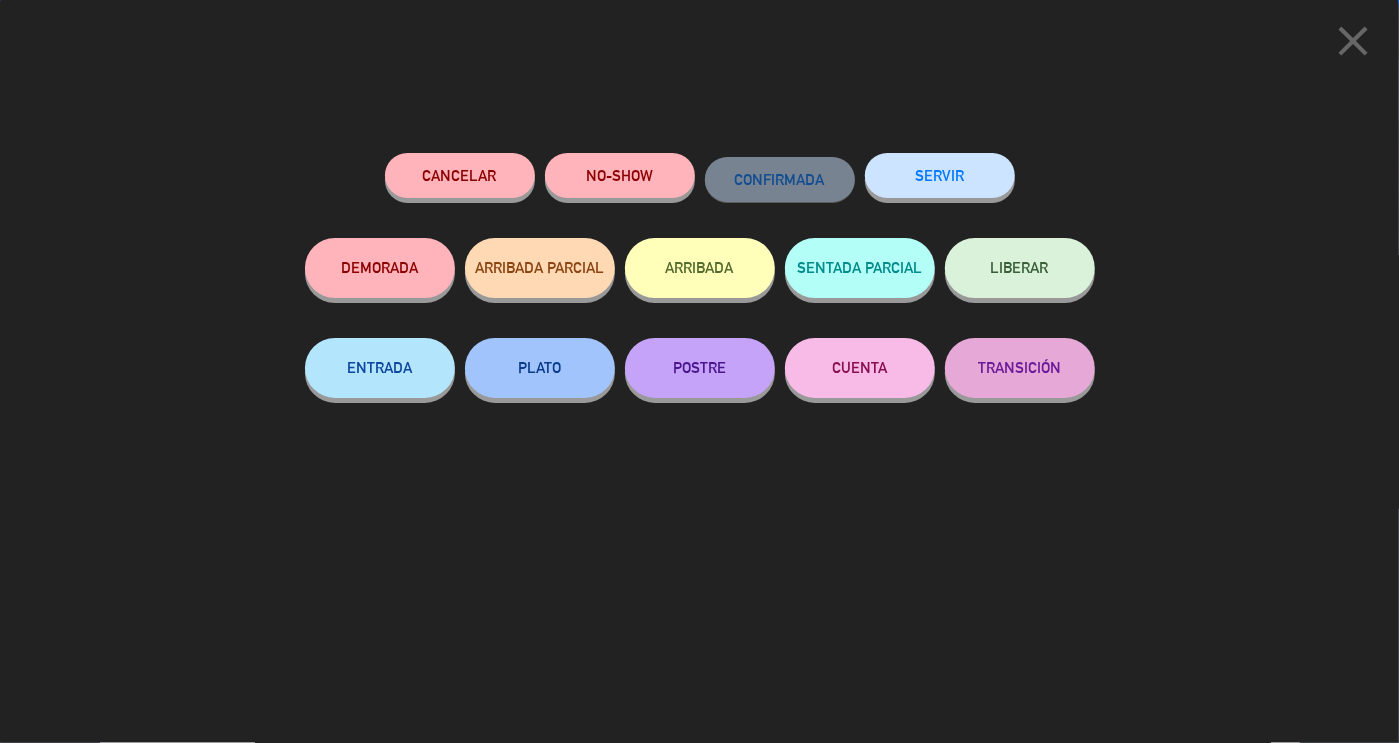 click on "SERVIR" 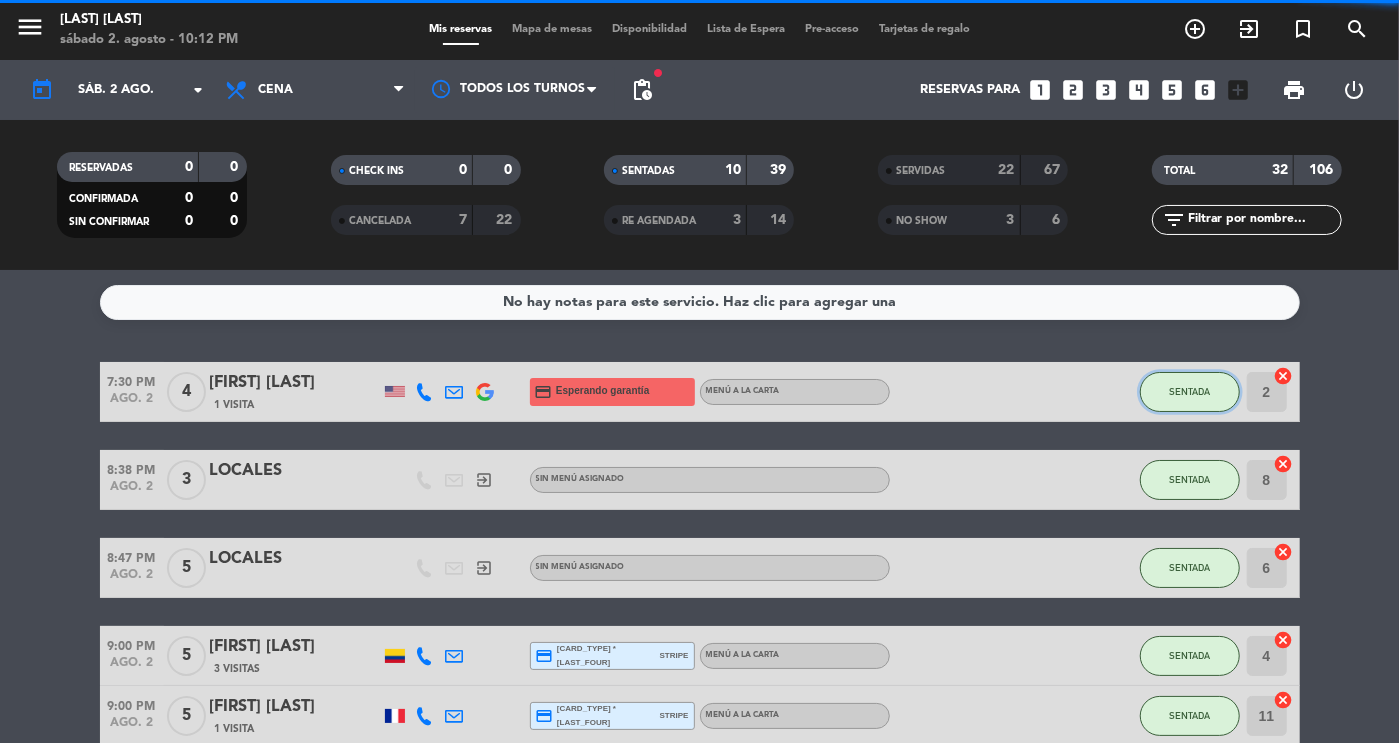 click on "SENTADA" 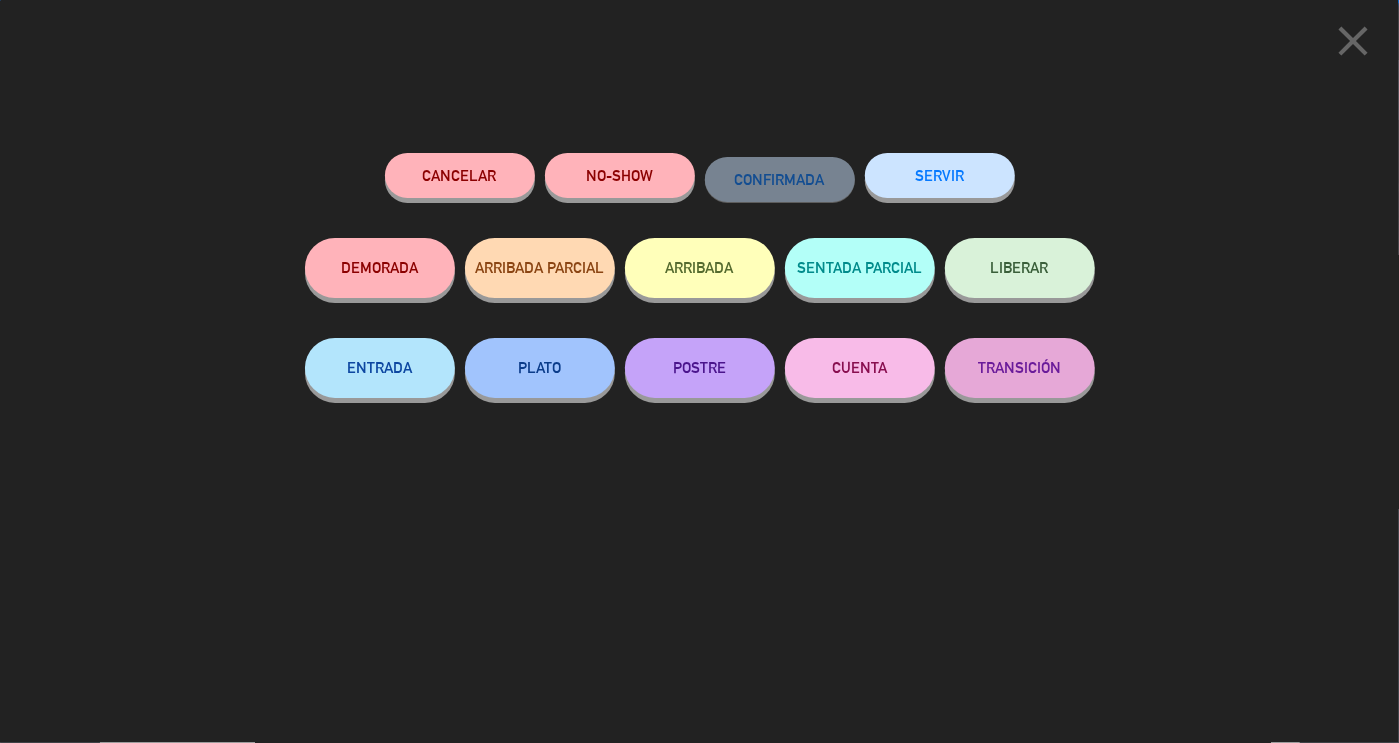 click on "SERVIR" 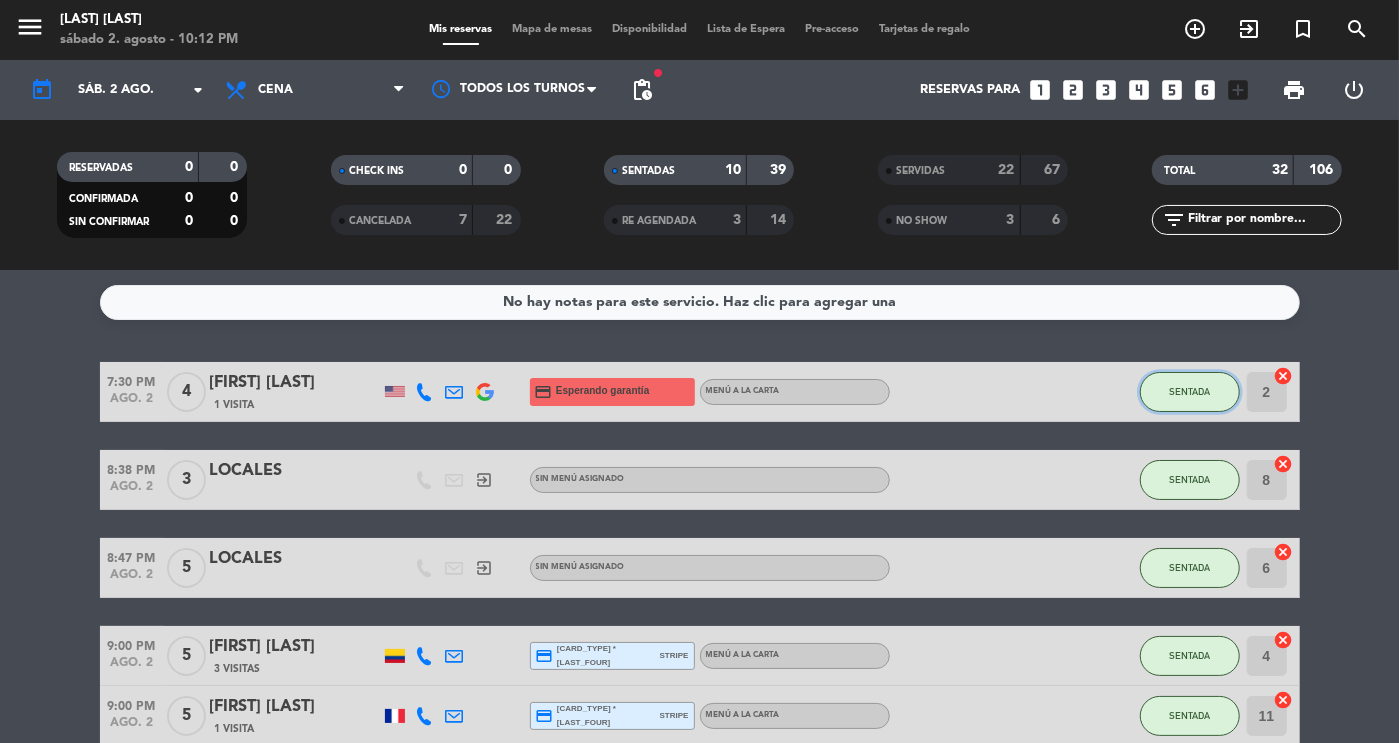 click on "SENTADA" 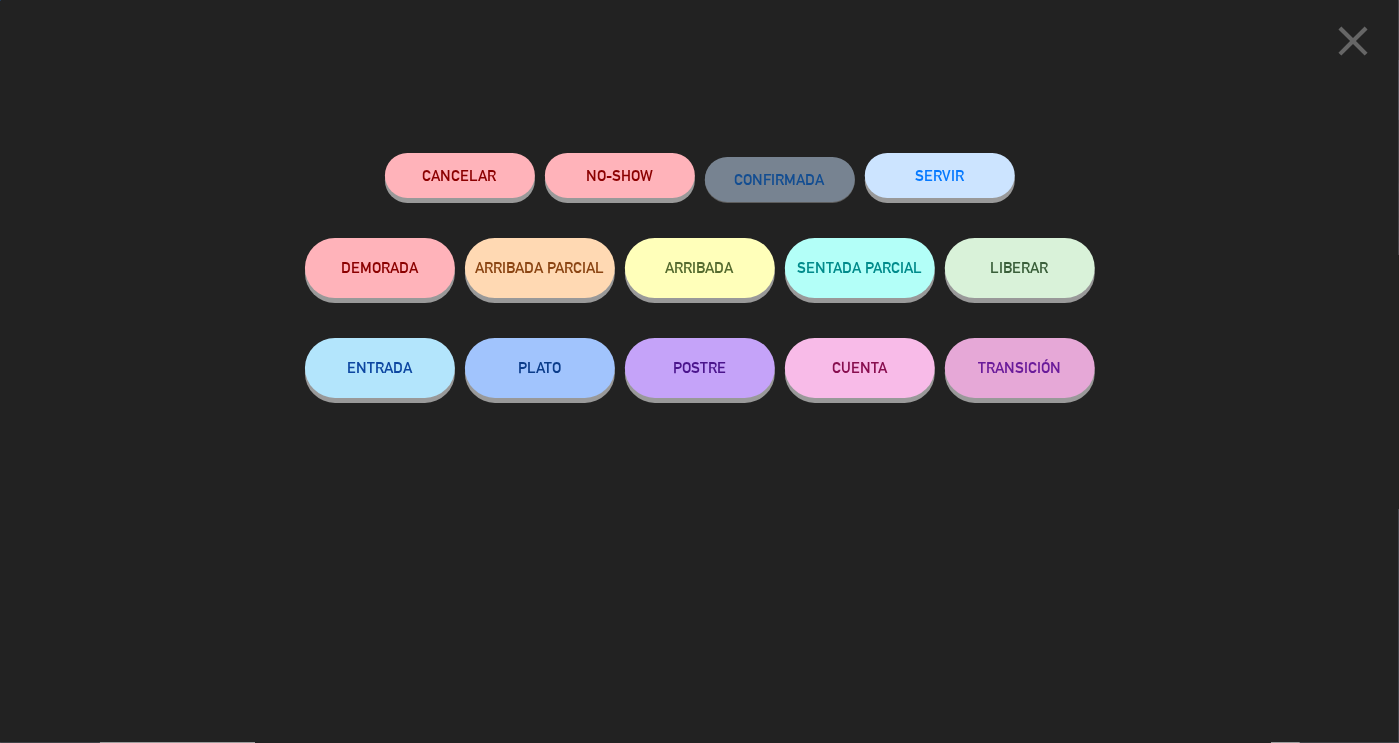 click on "SERVIR" 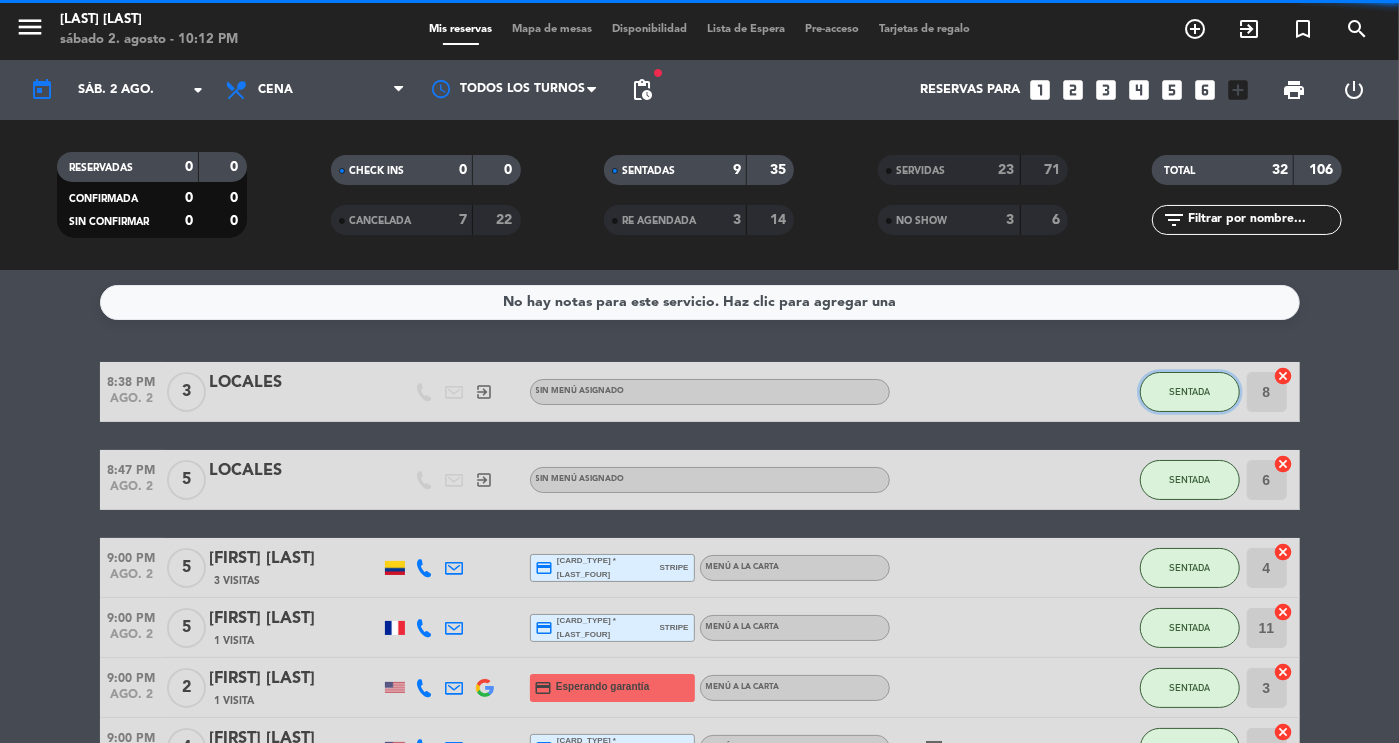 click on "SENTADA" 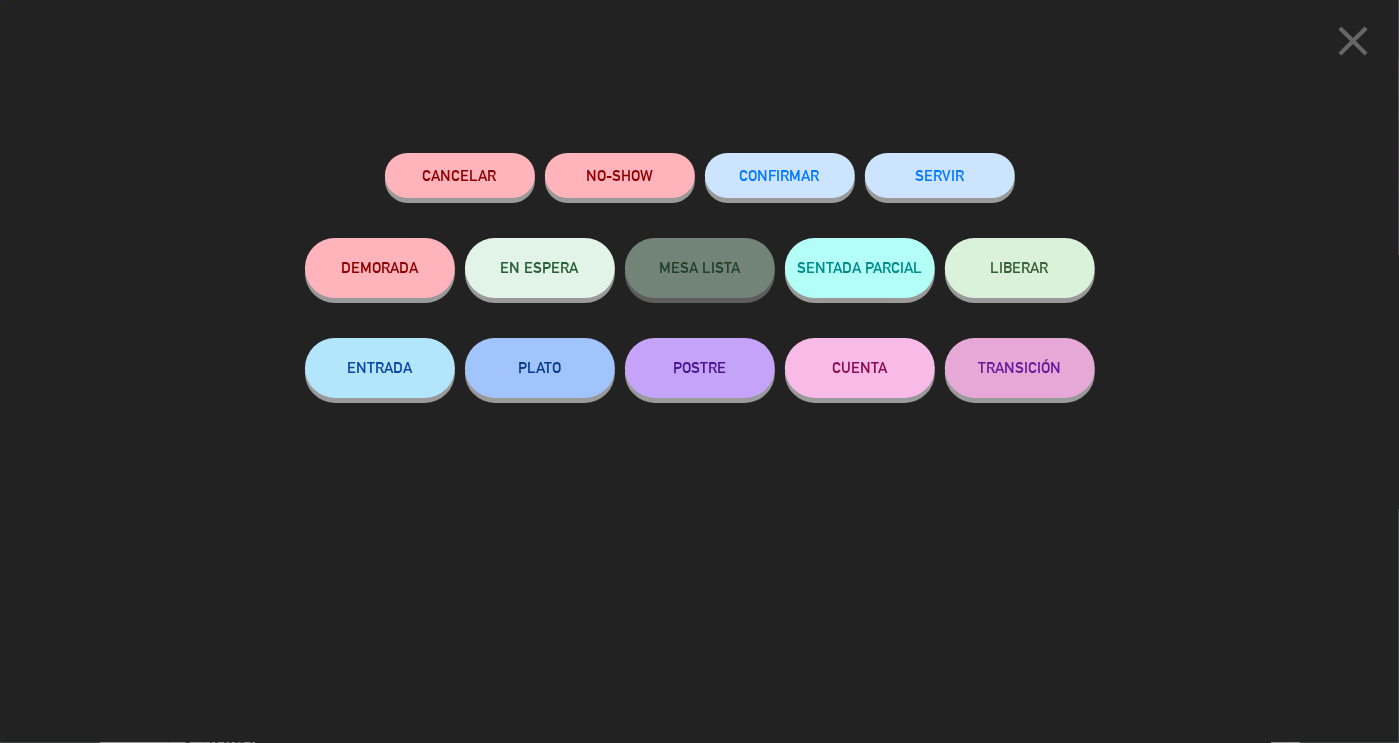 click on "SERVIR" 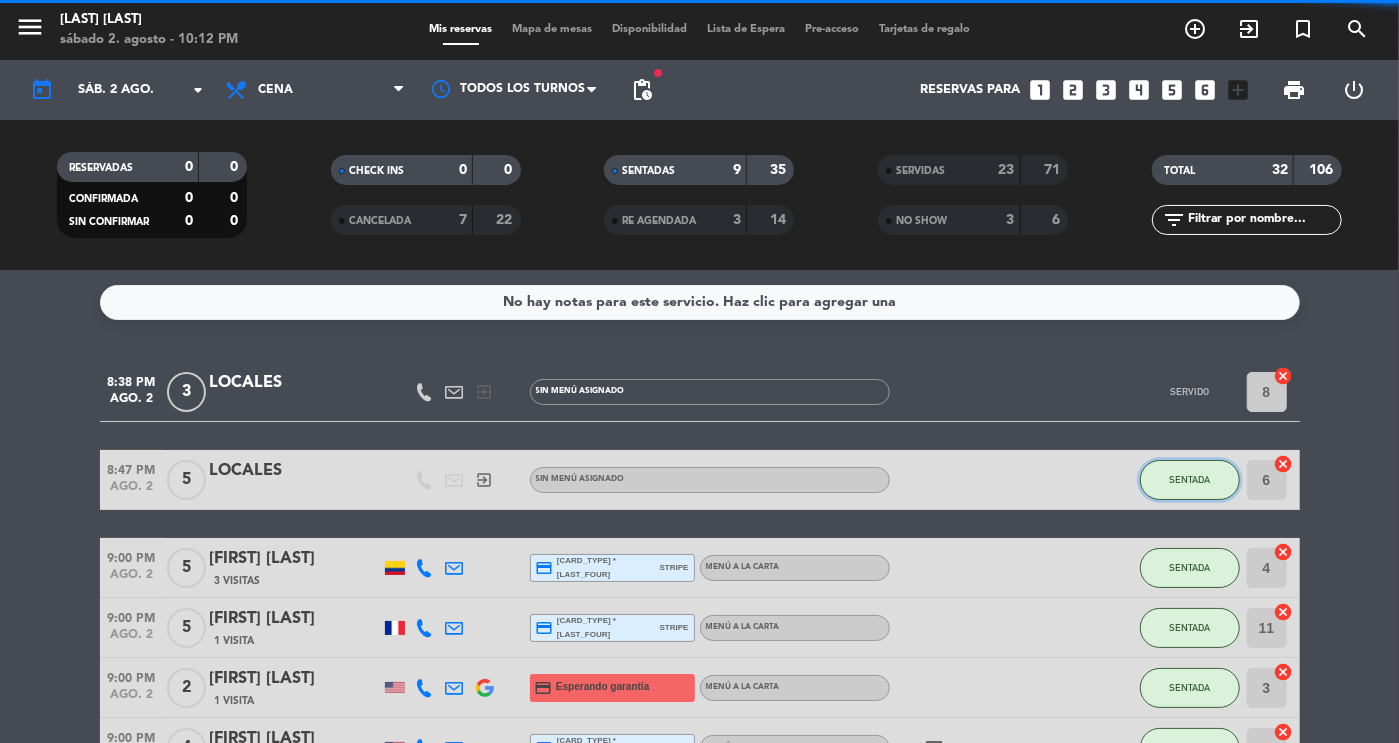 click on "SENTADA" 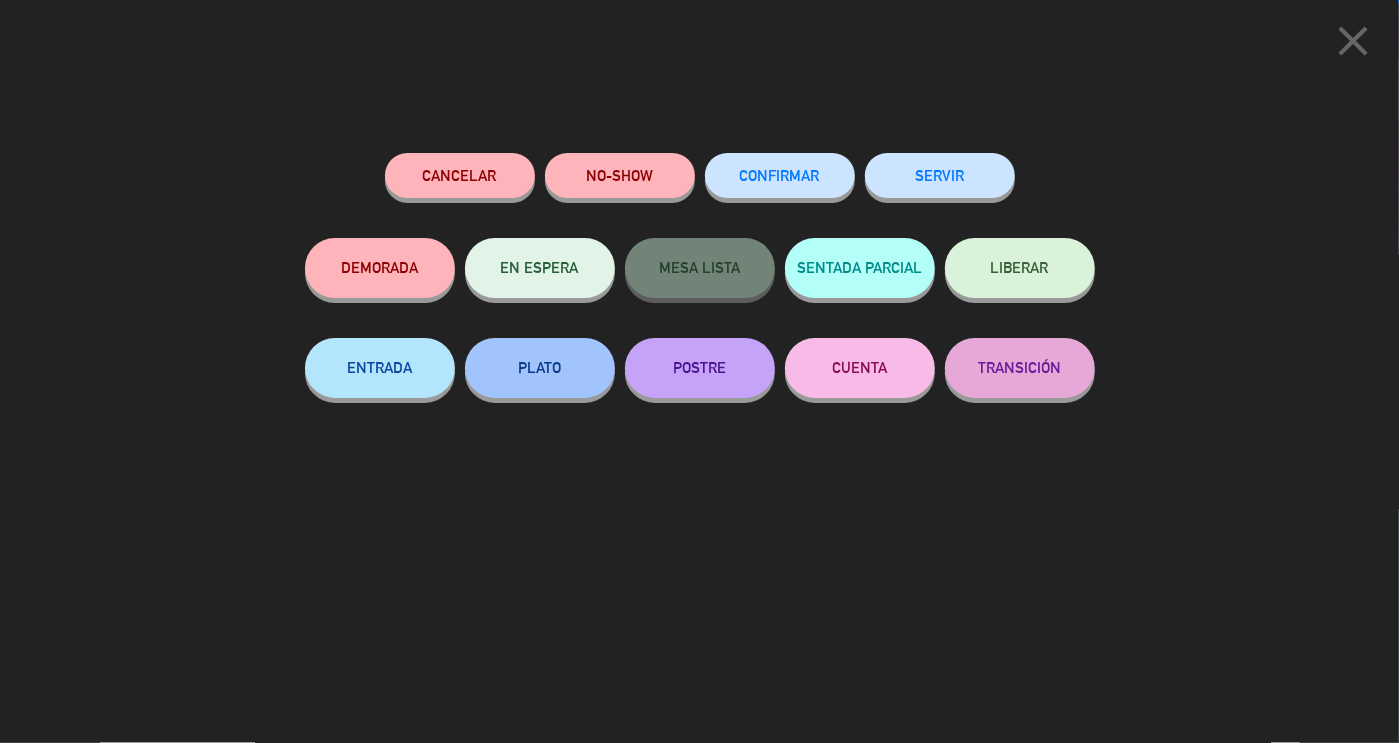 click on "SERVIR" 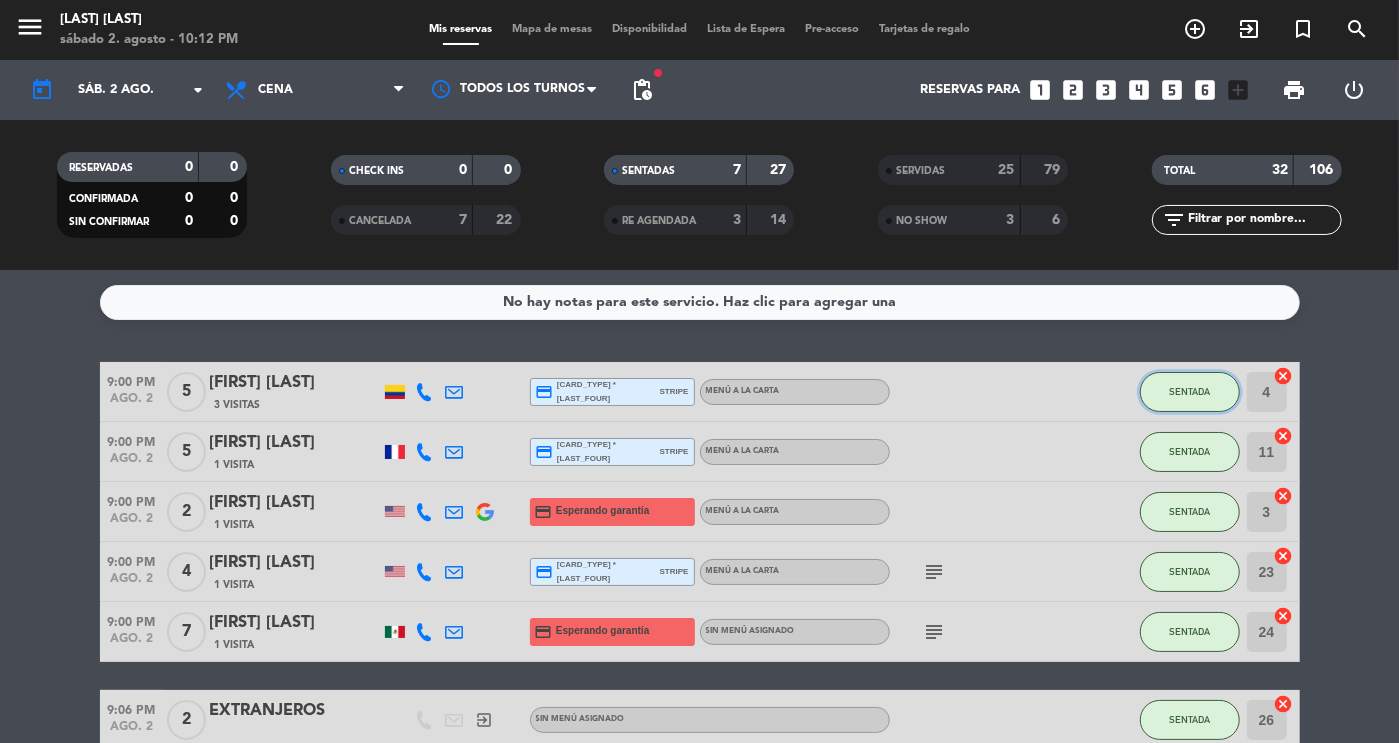 click on "SENTADA" 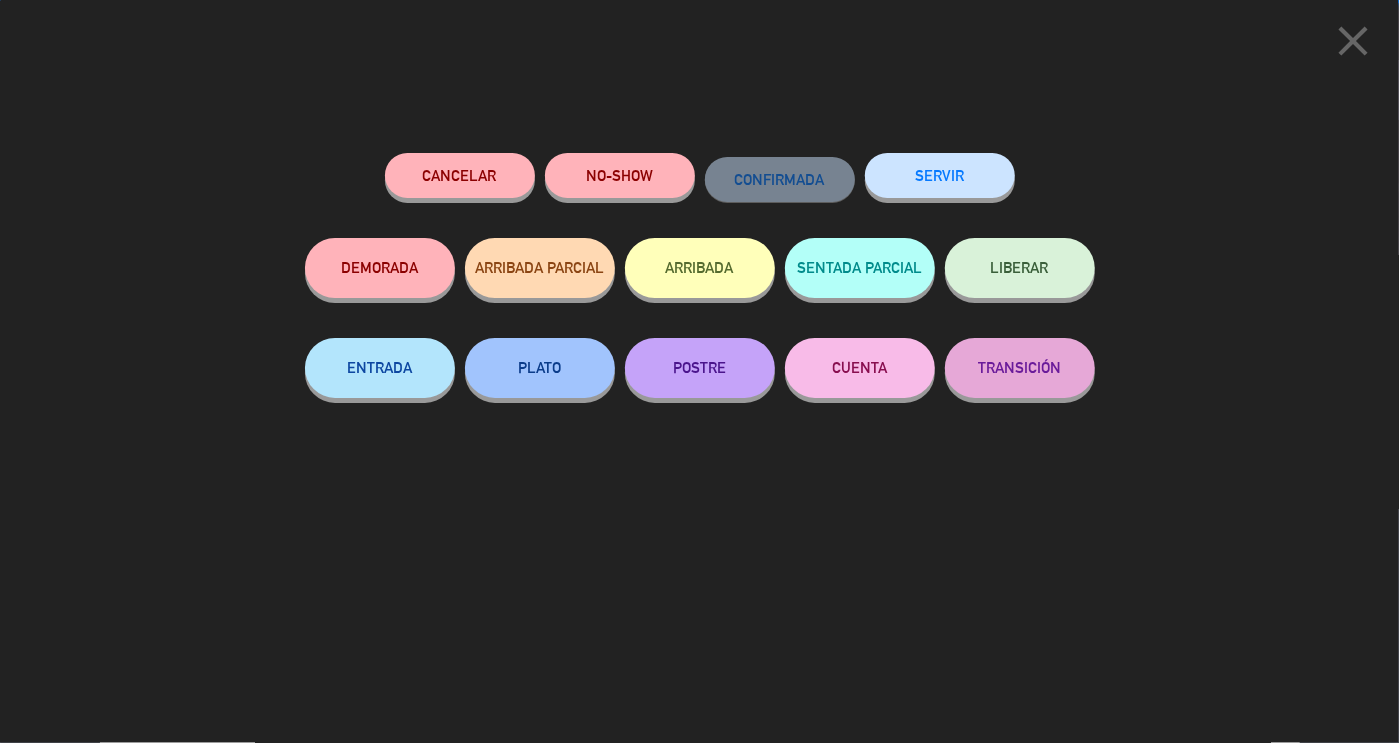 click on "SERVIR" 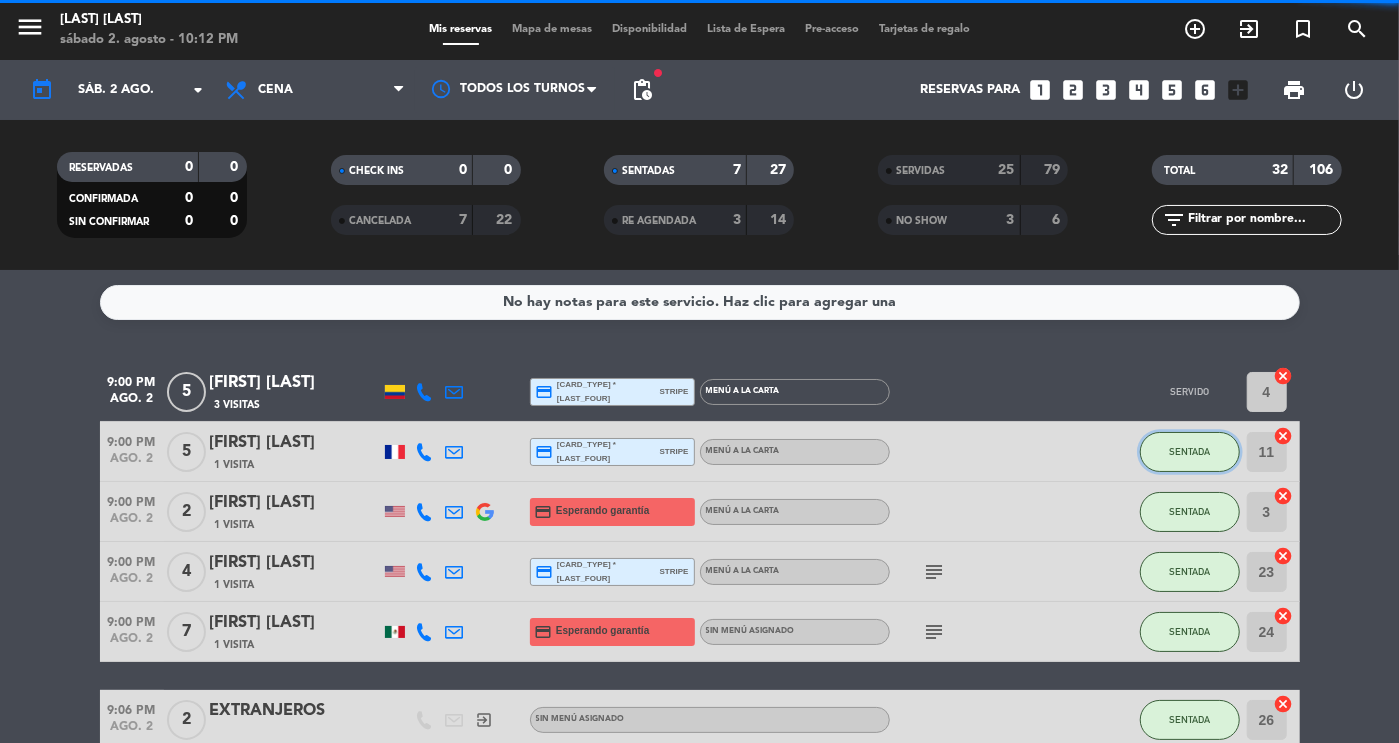 click on "SENTADA" 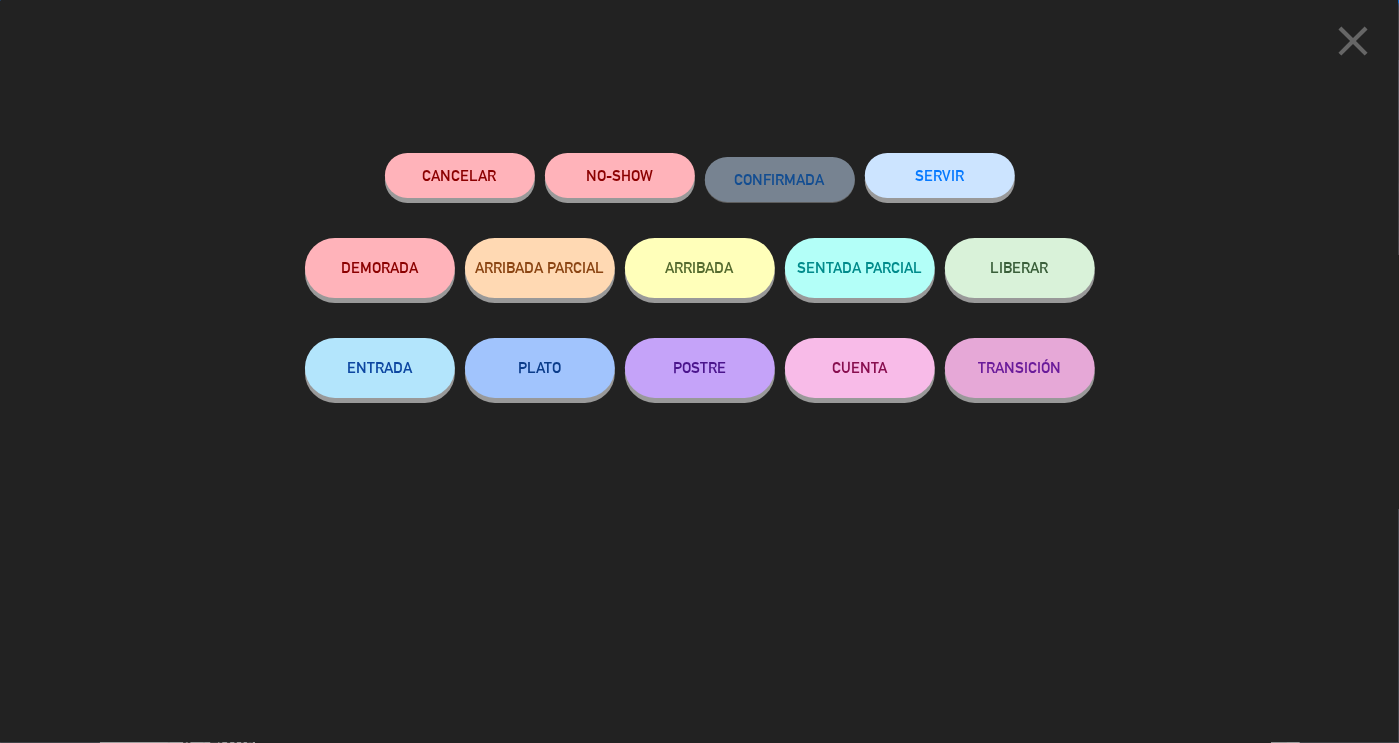 click on "SERVIR" 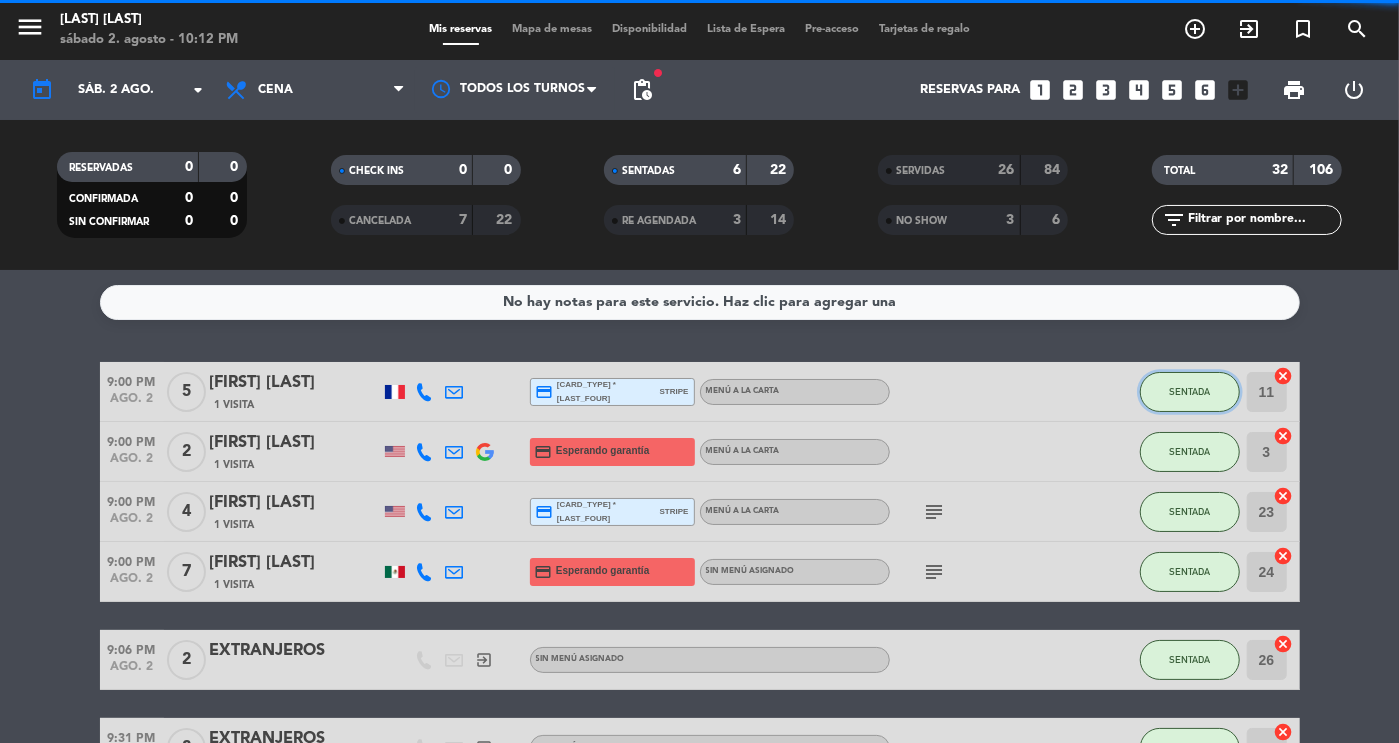 click on "SENTADA" 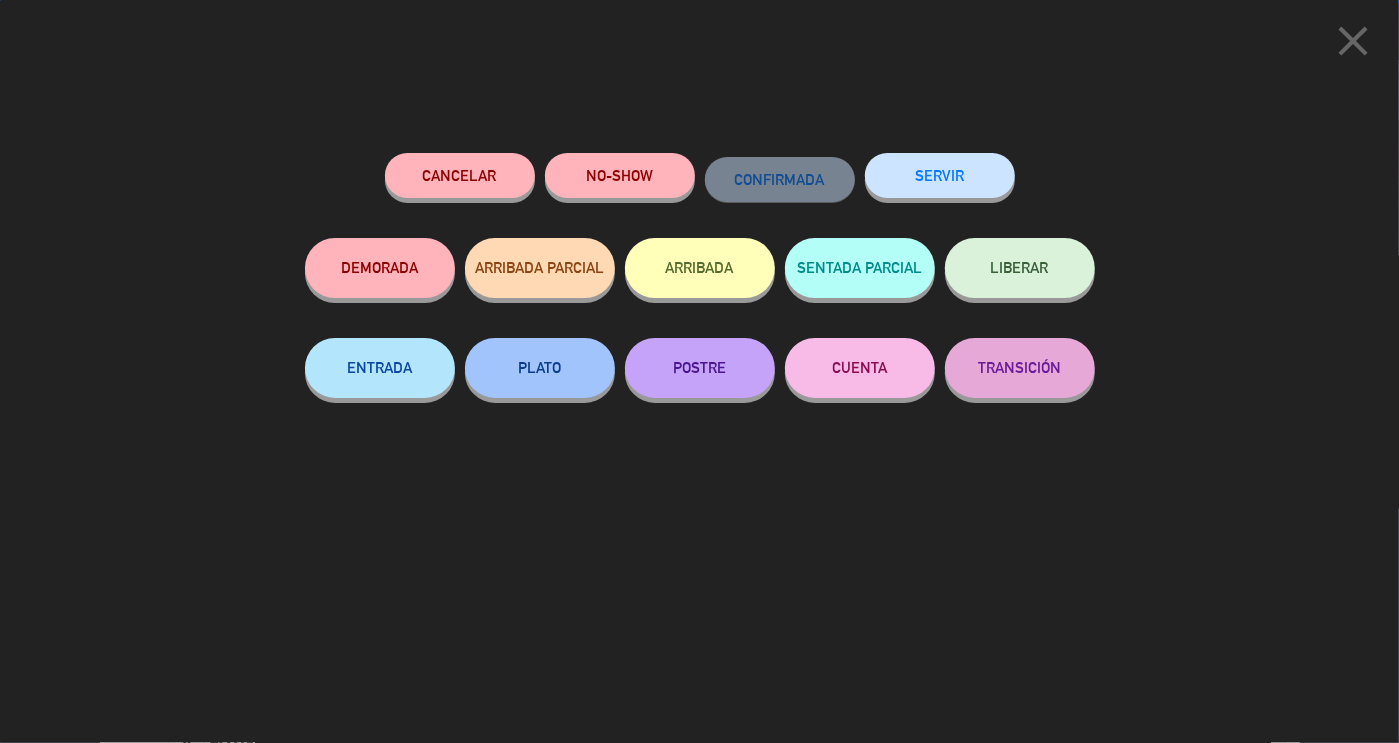 click on "SERVIR" 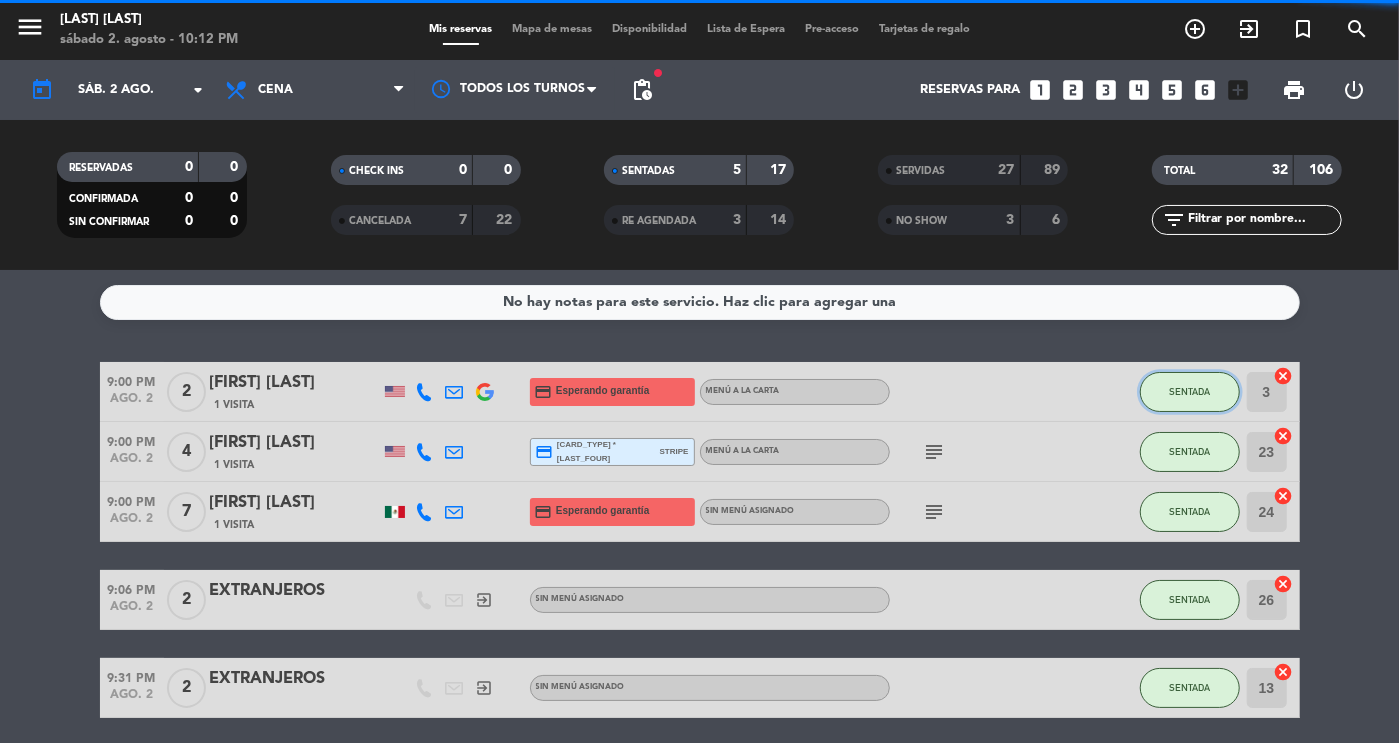 click on "SENTADA" 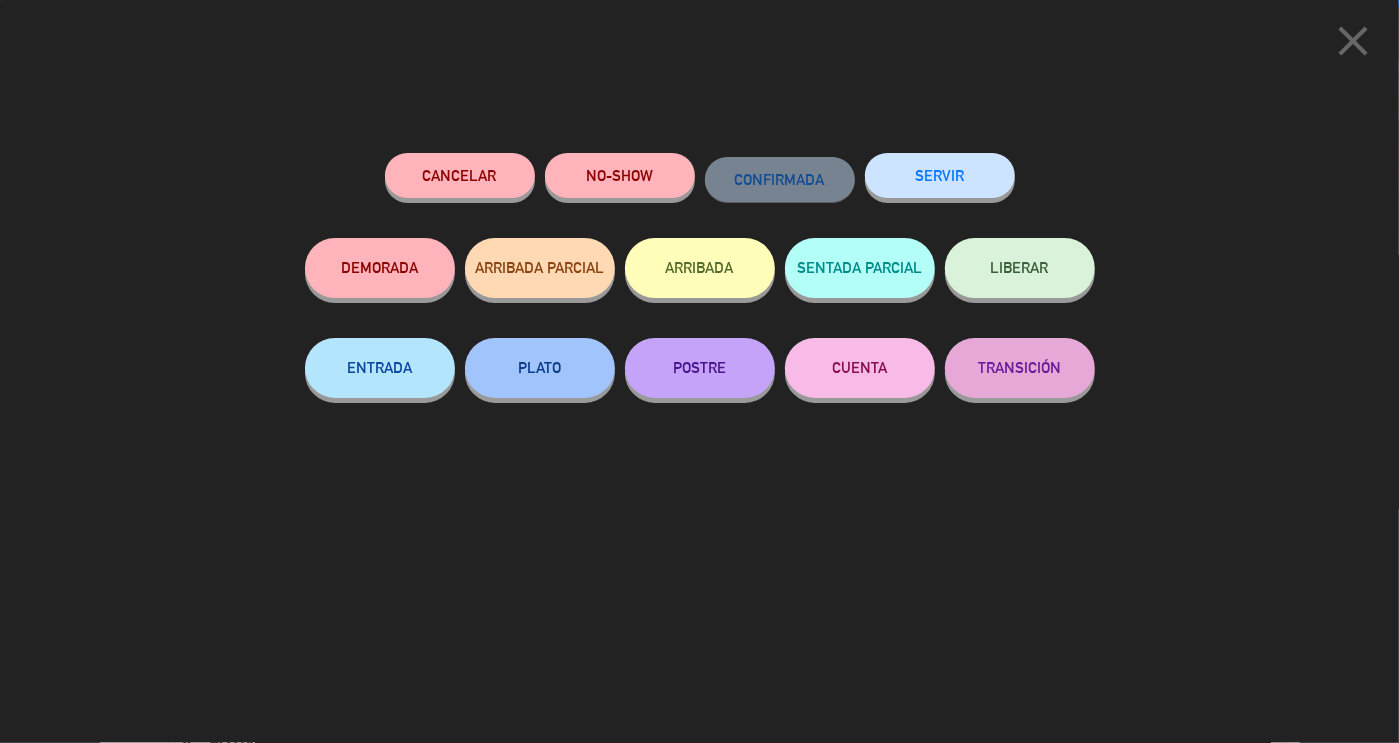 click on "SERVIR" 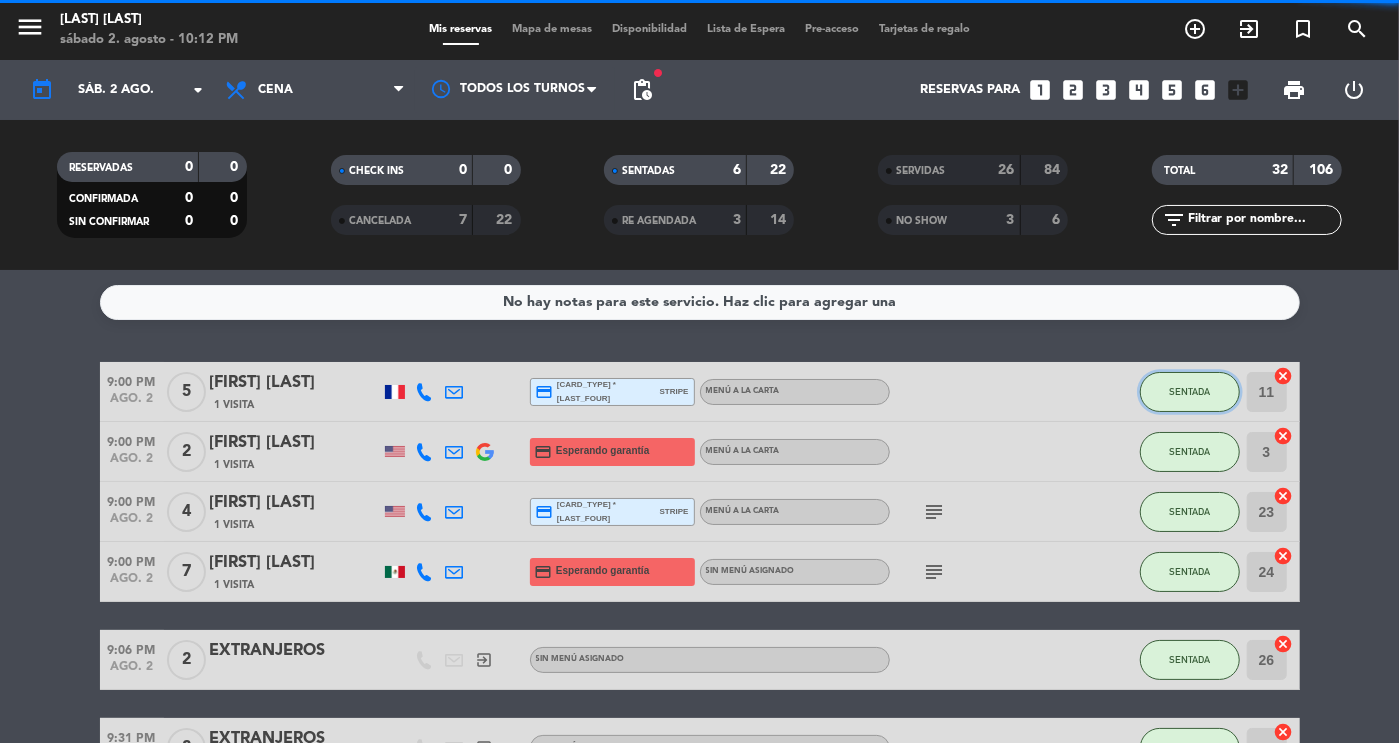click on "SENTADA" 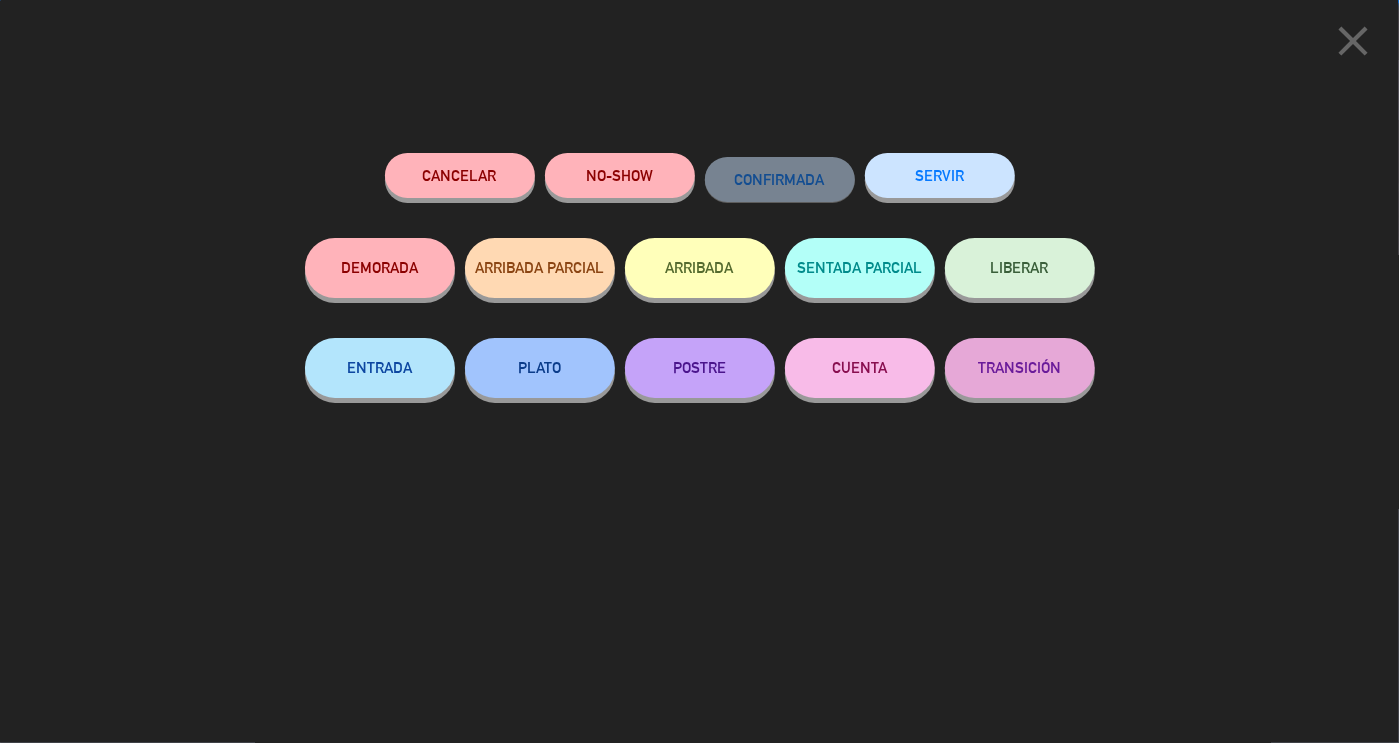 click on "SERVIR" 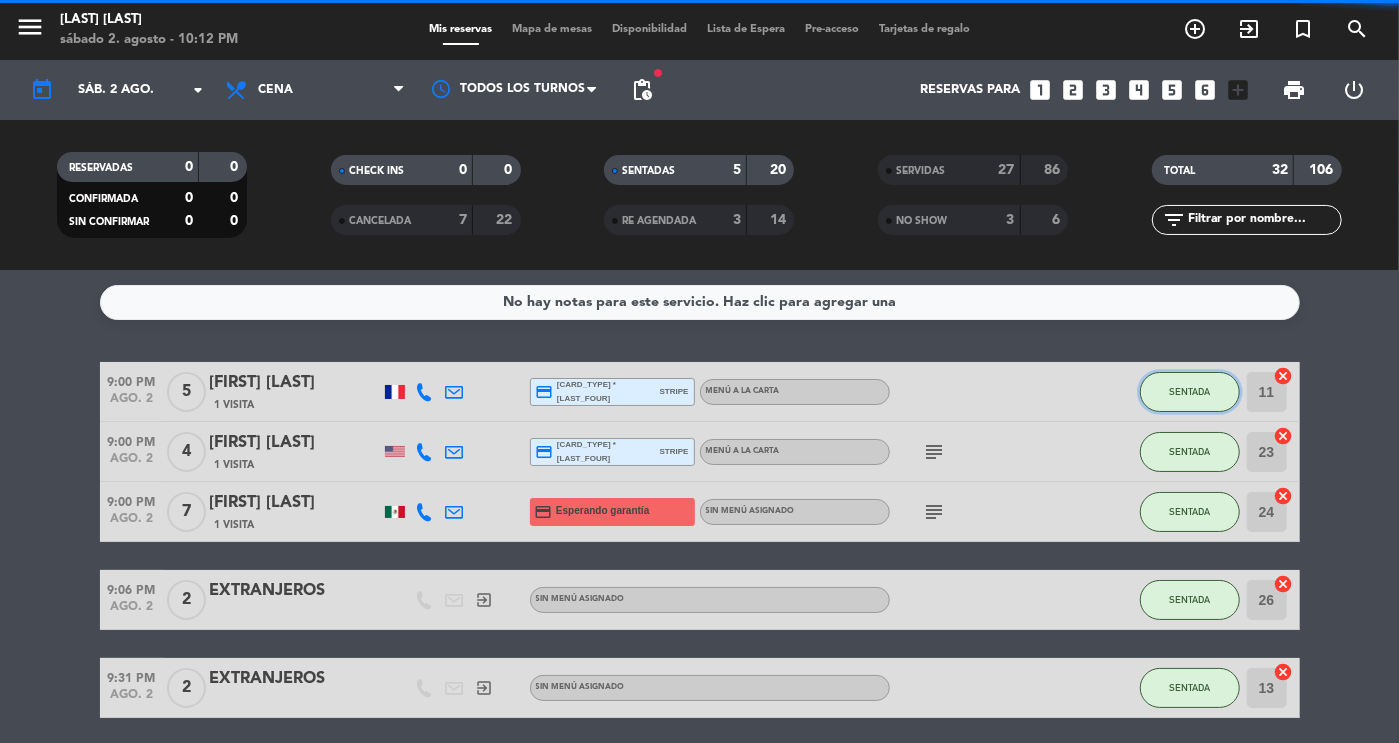 click on "SENTADA" 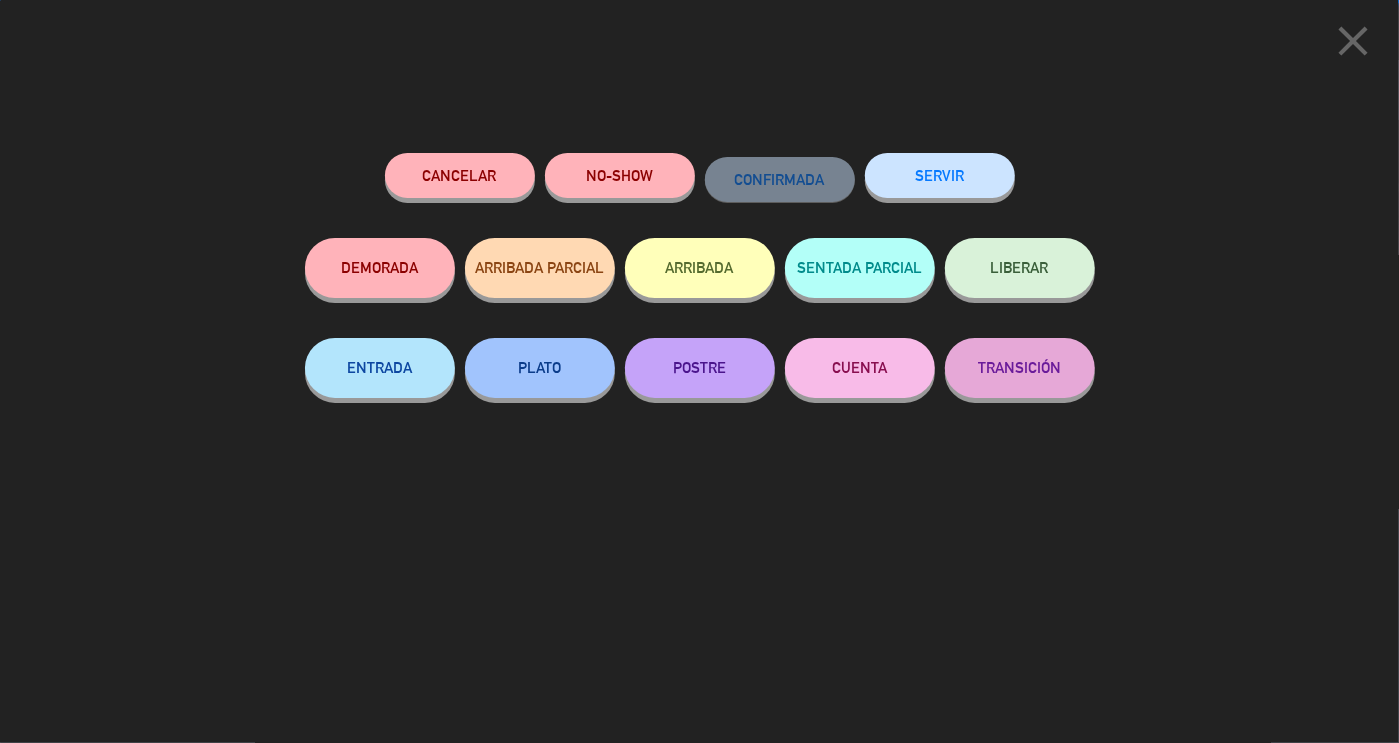 click on "SERVIR" 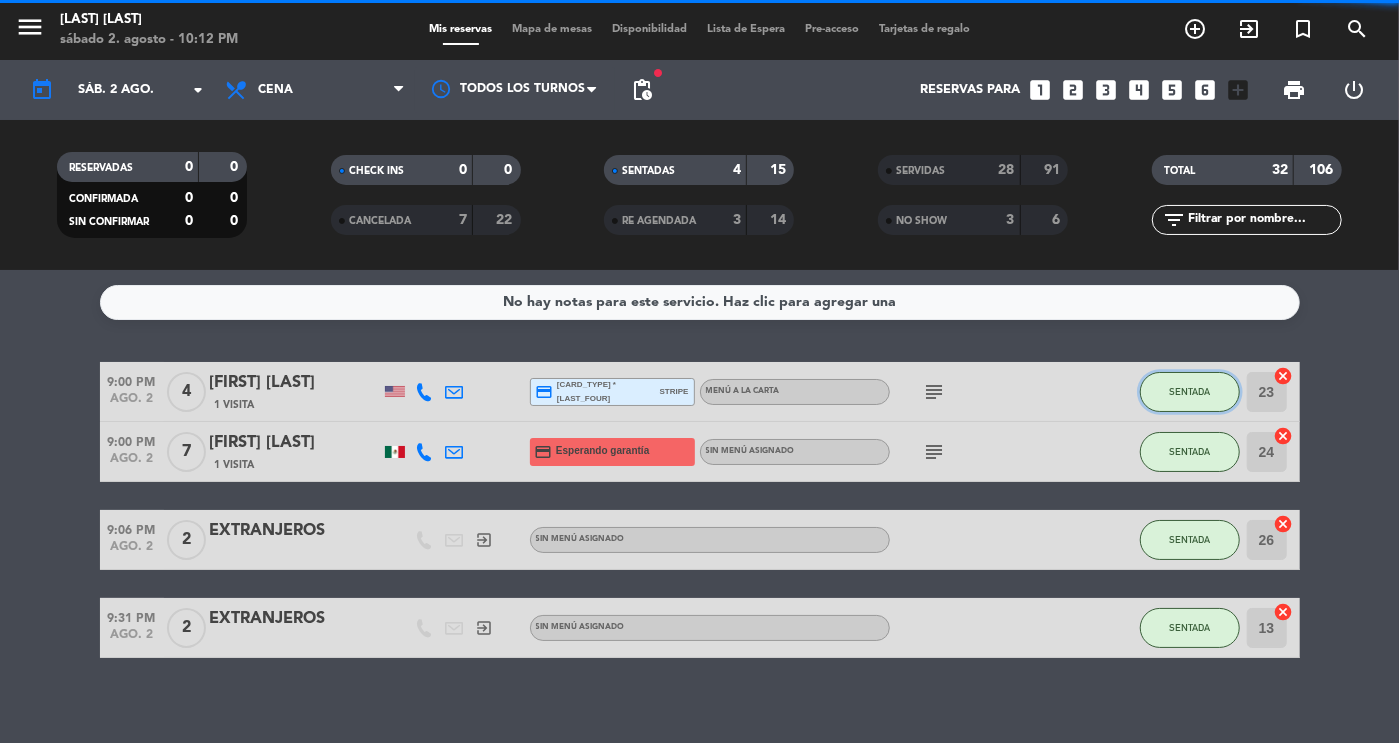 click on "SENTADA" 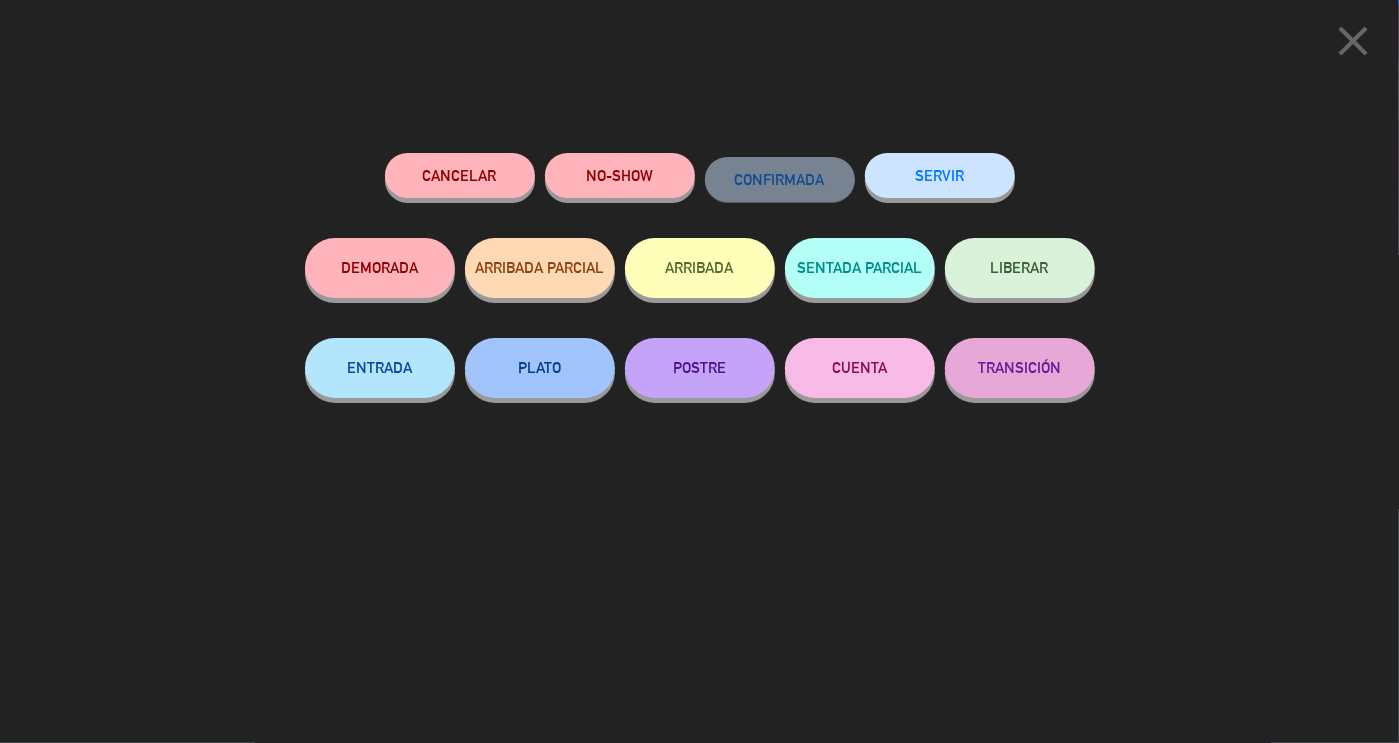 click on "SERVIR" 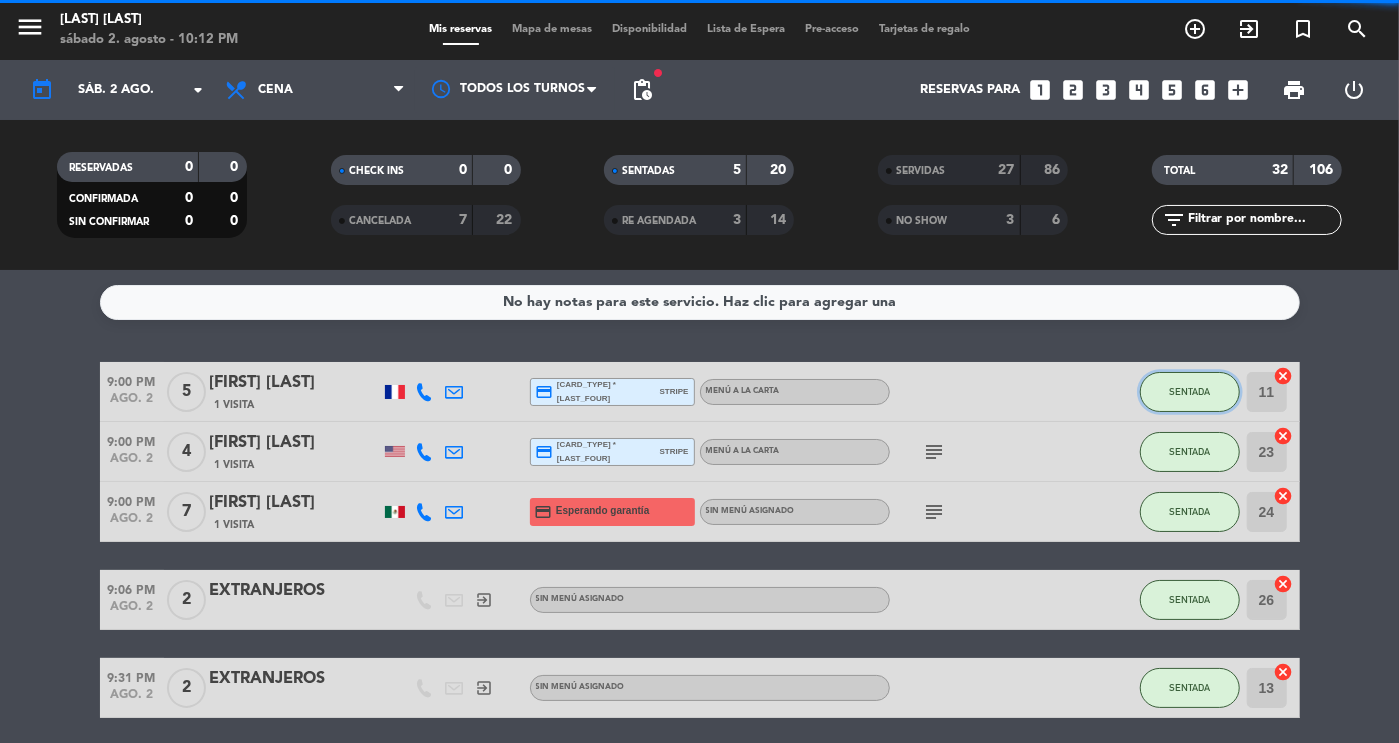 click on "SENTADA" 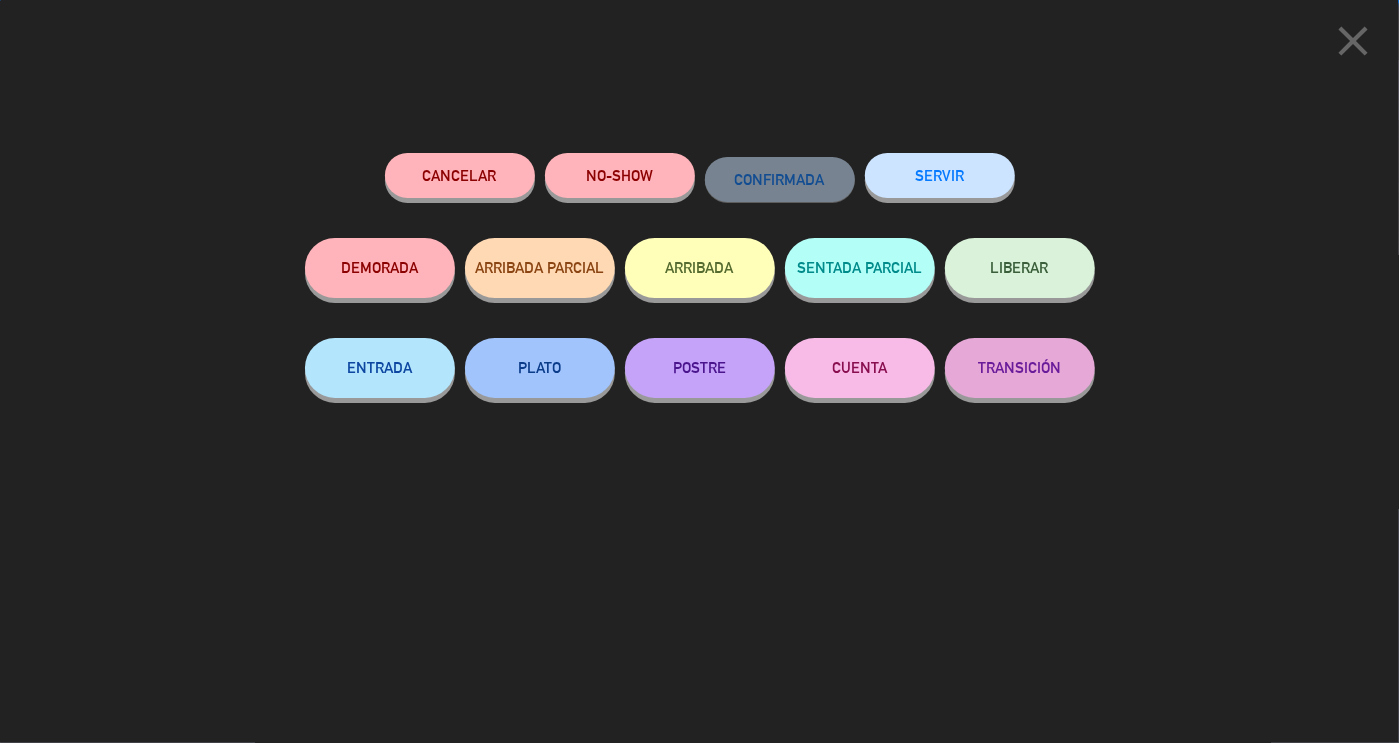 click on "SERVIR" 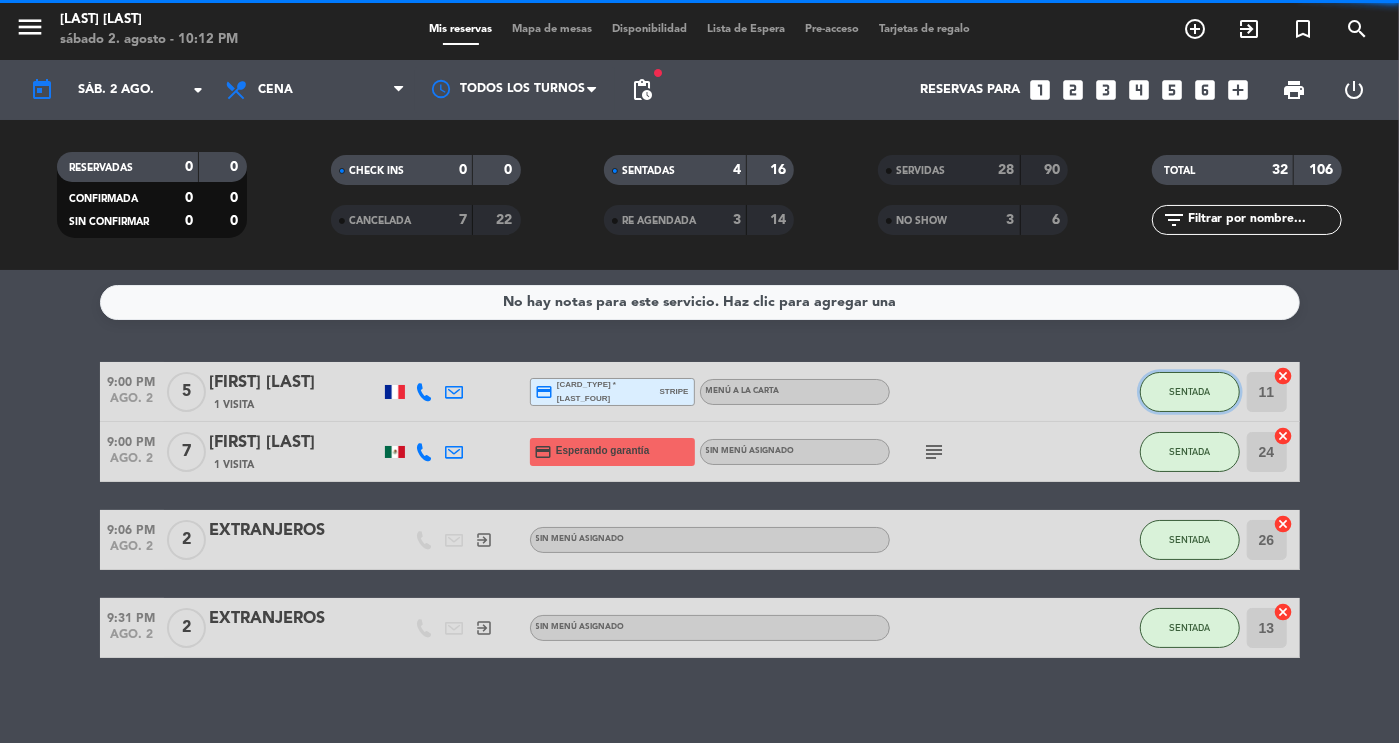 click on "SENTADA" 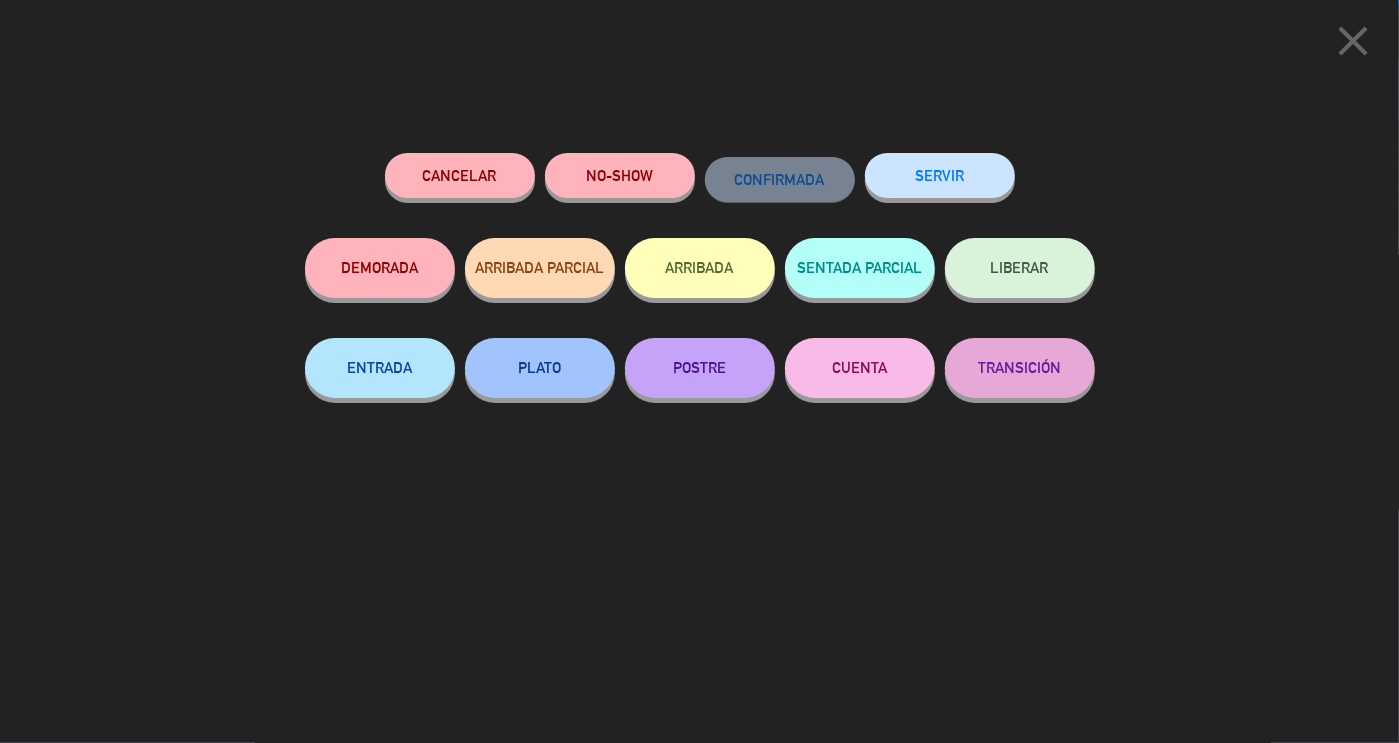 click on "SERVIR" 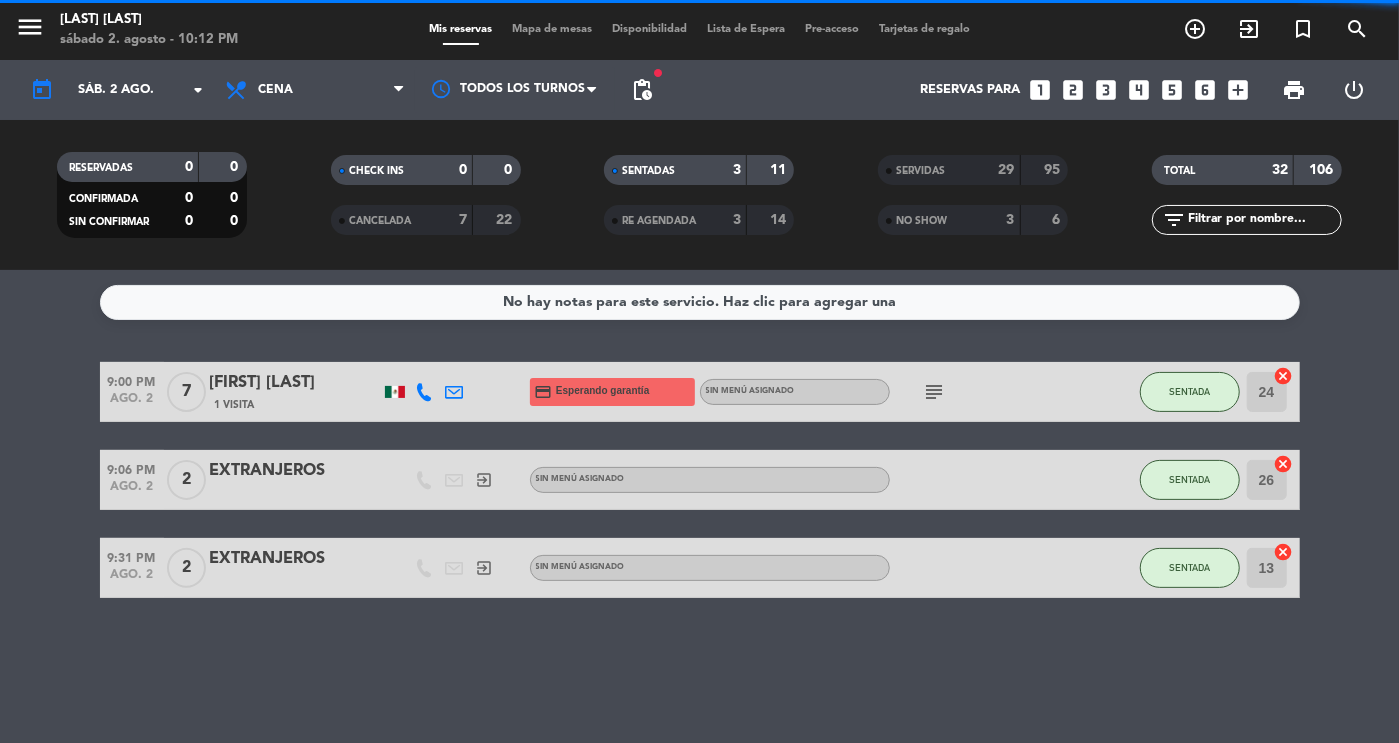 click on "SENTADA" 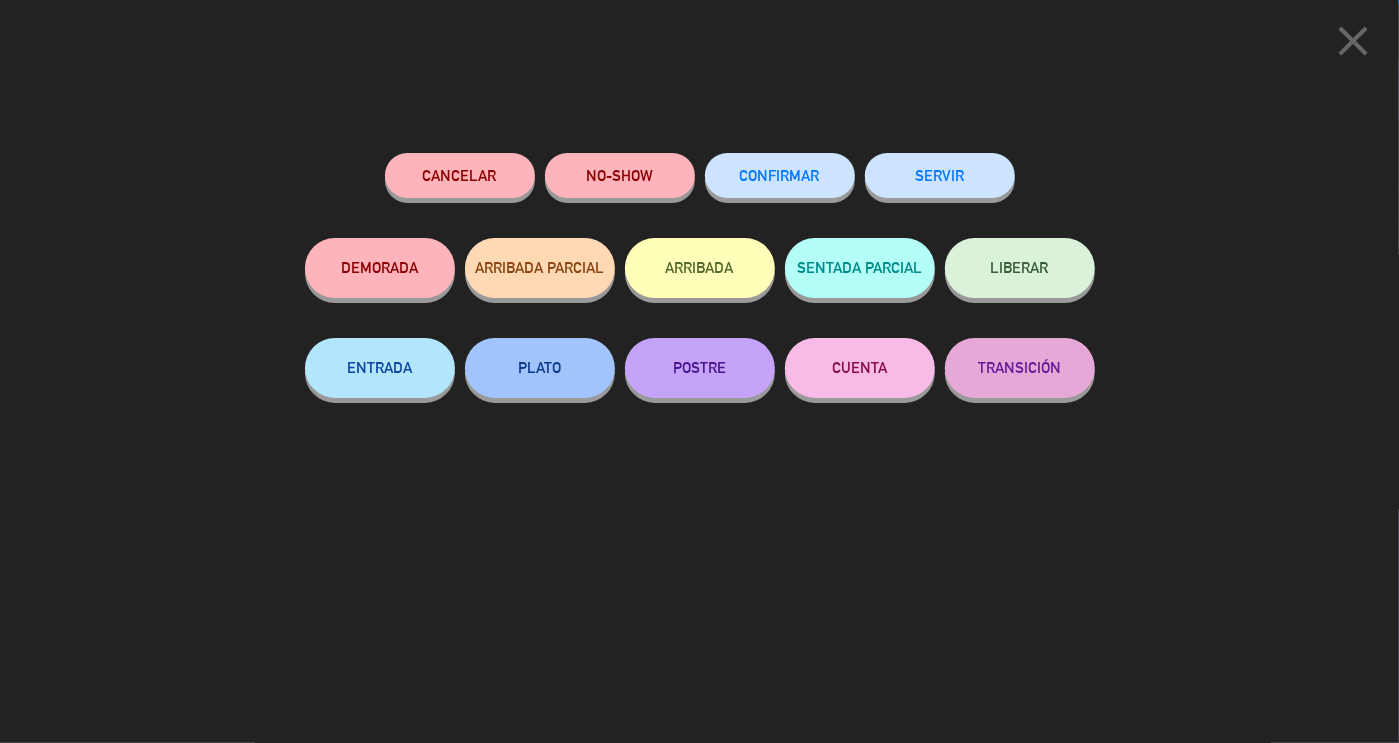 click on "SERVIR" 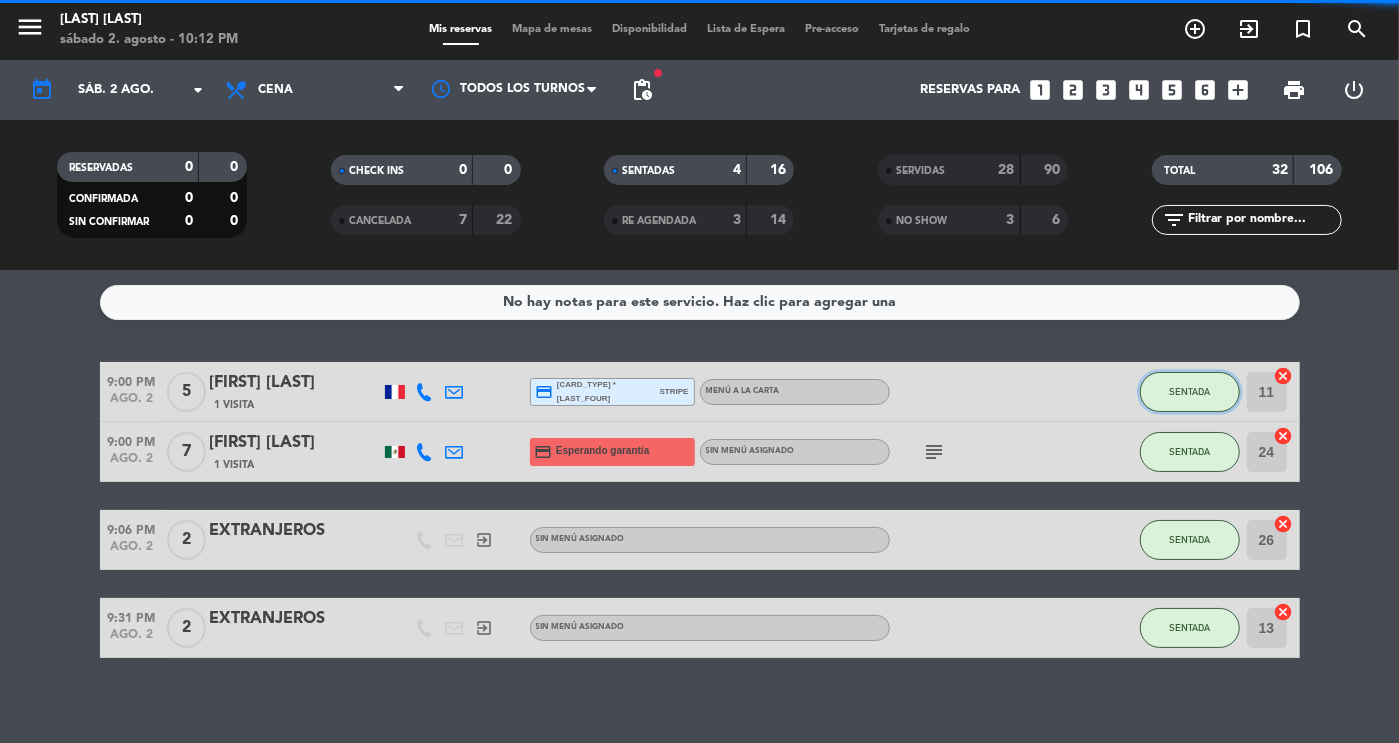 click on "SENTADA" 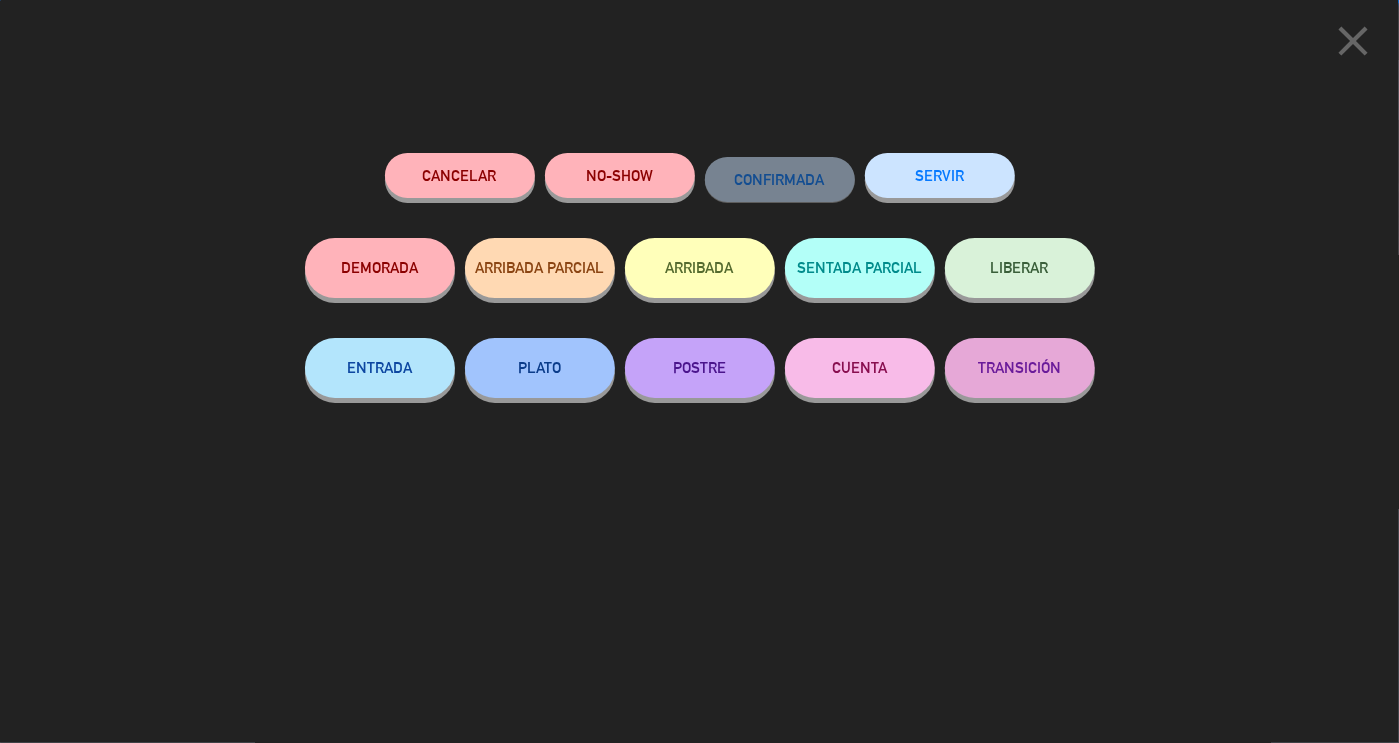 click on "SERVIR" 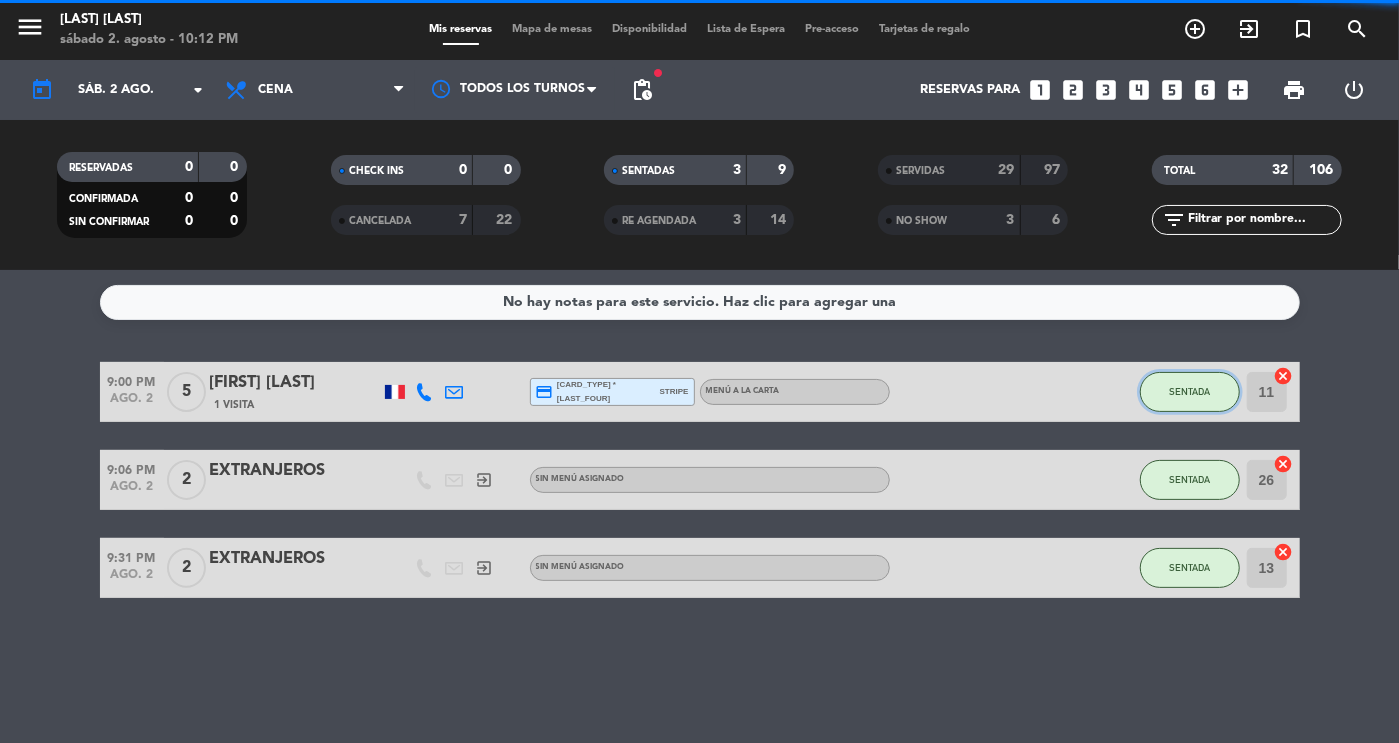 click on "SENTADA" 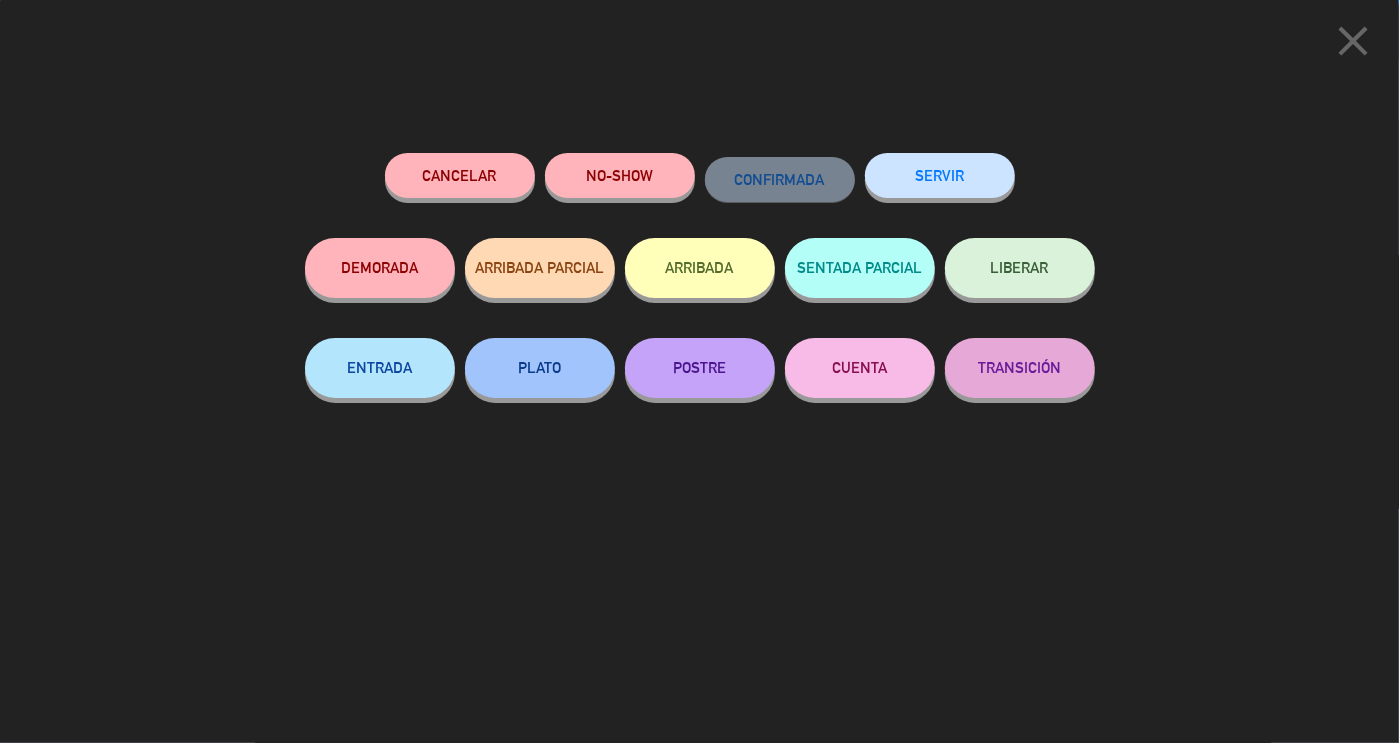 click on "SERVIR" 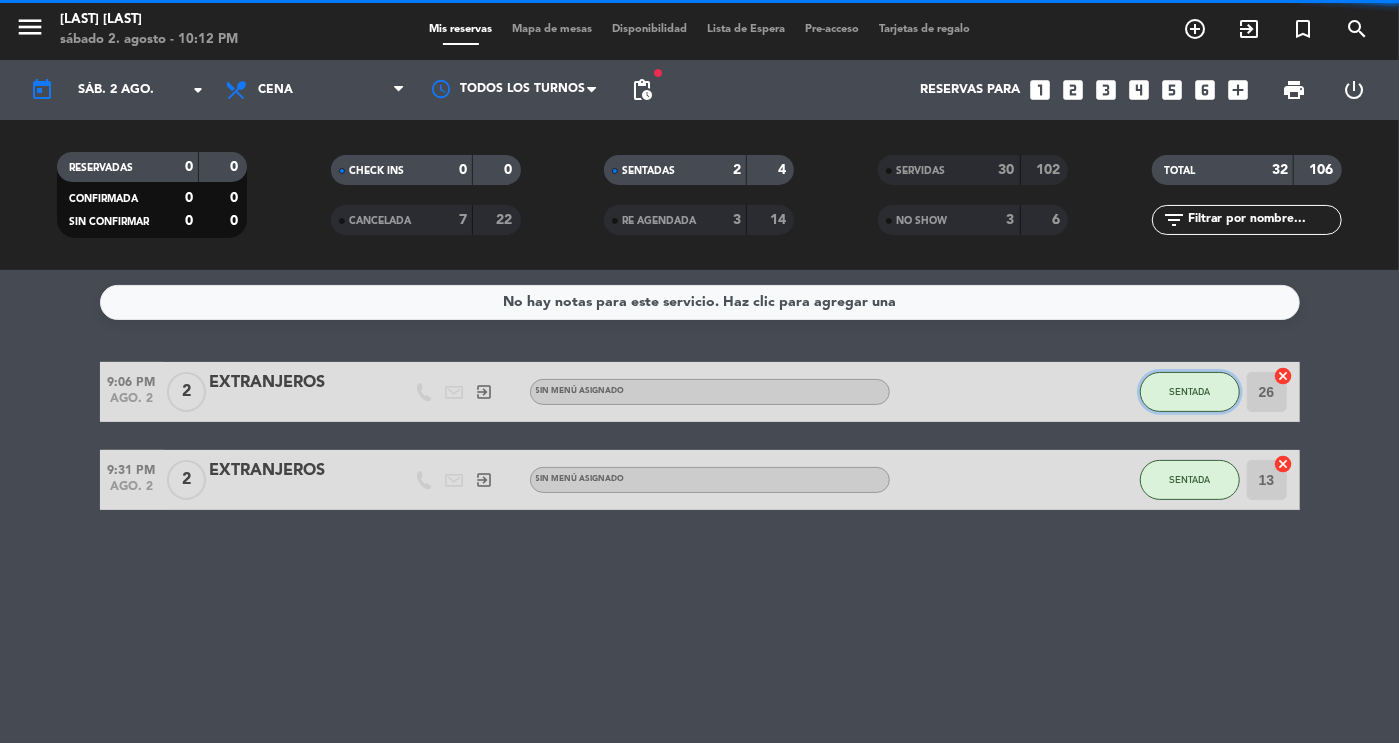 click on "SENTADA" 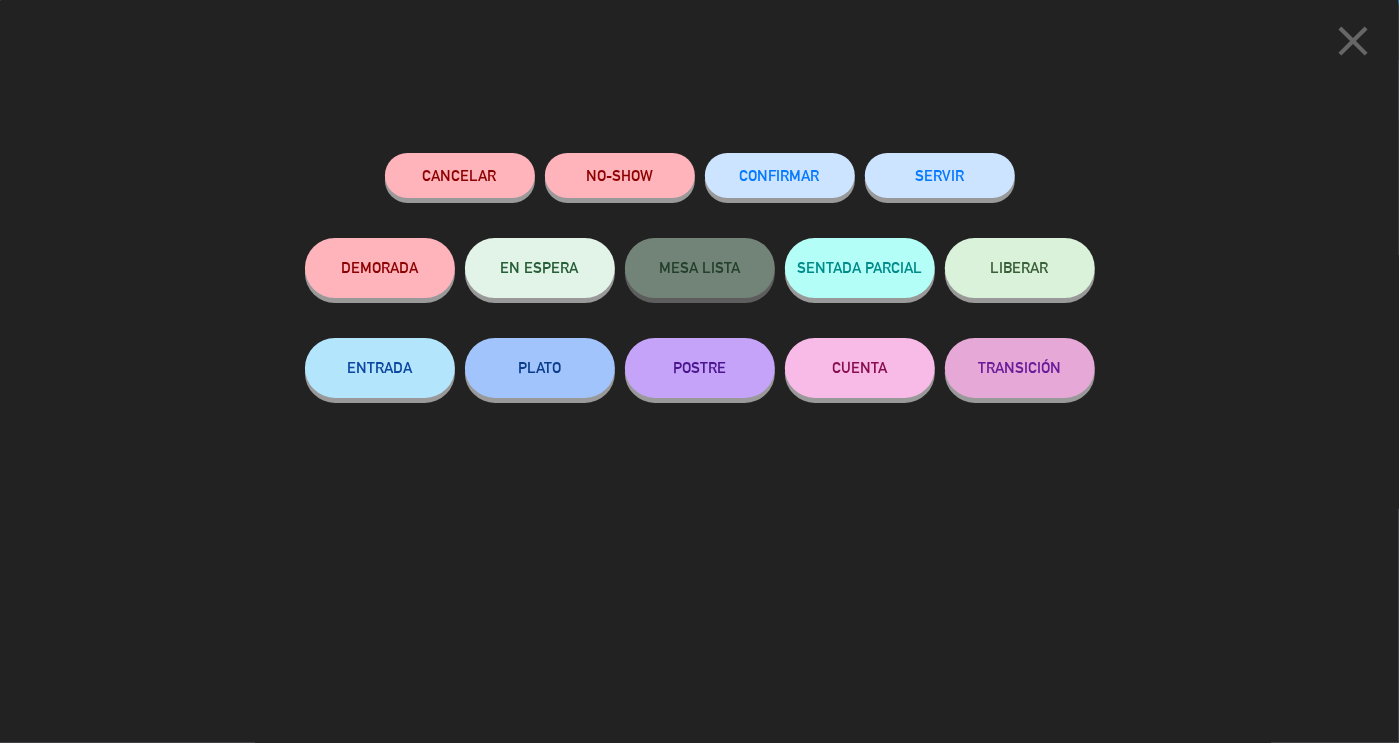 click on "SERVIR" 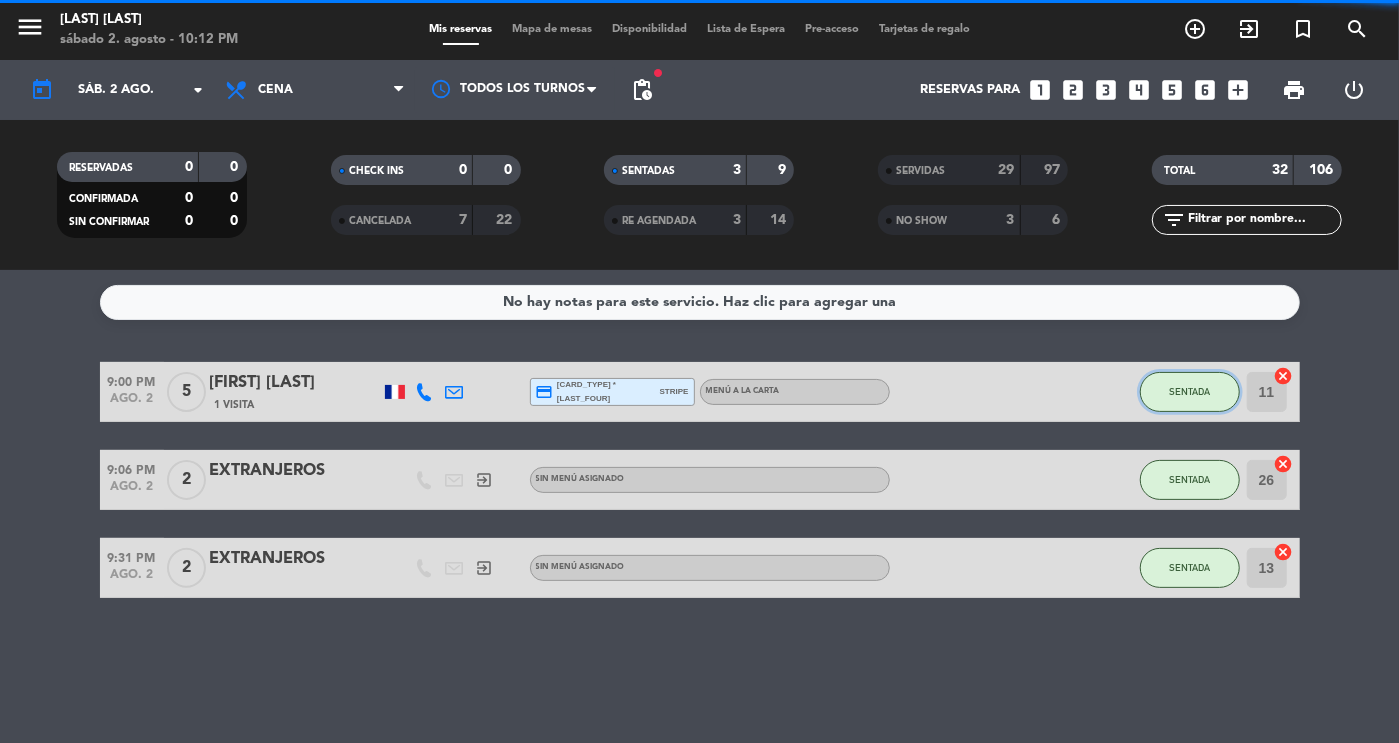 click on "SENTADA" 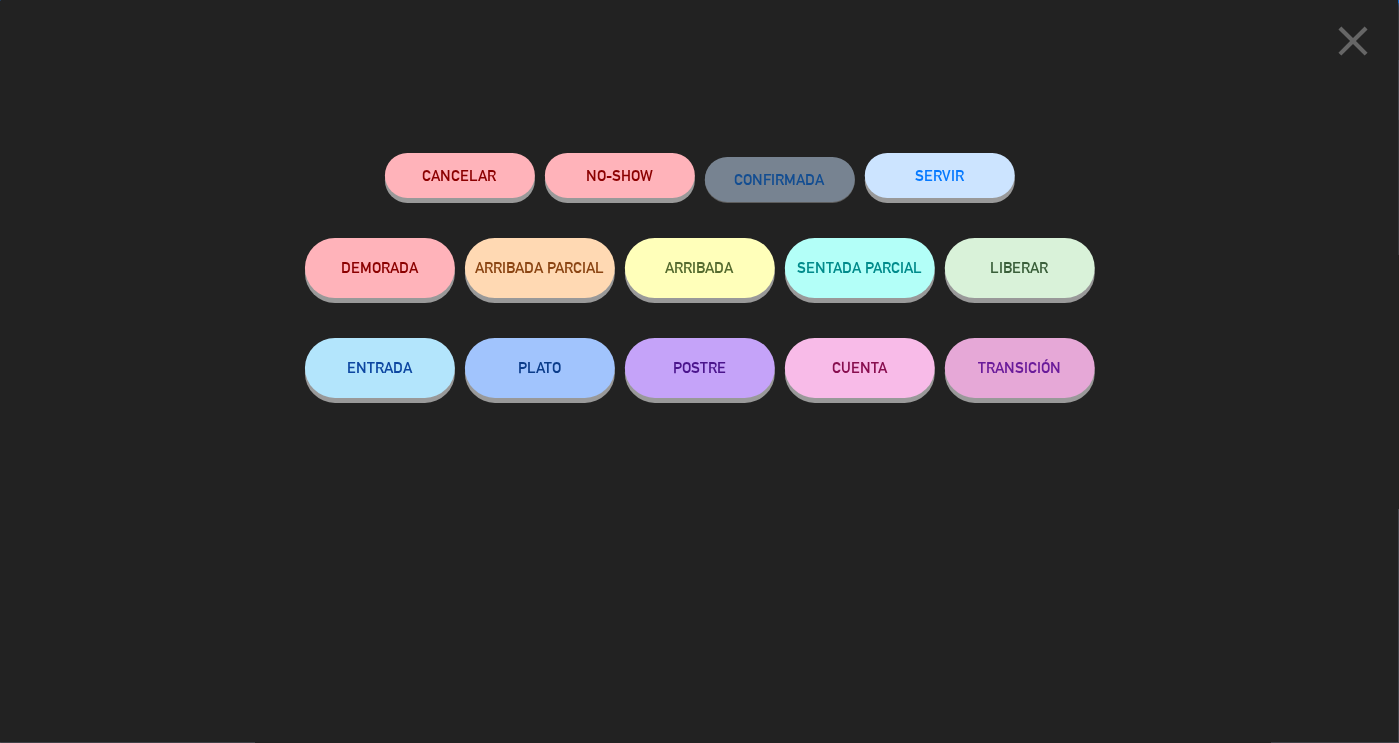 click on "SERVIR" 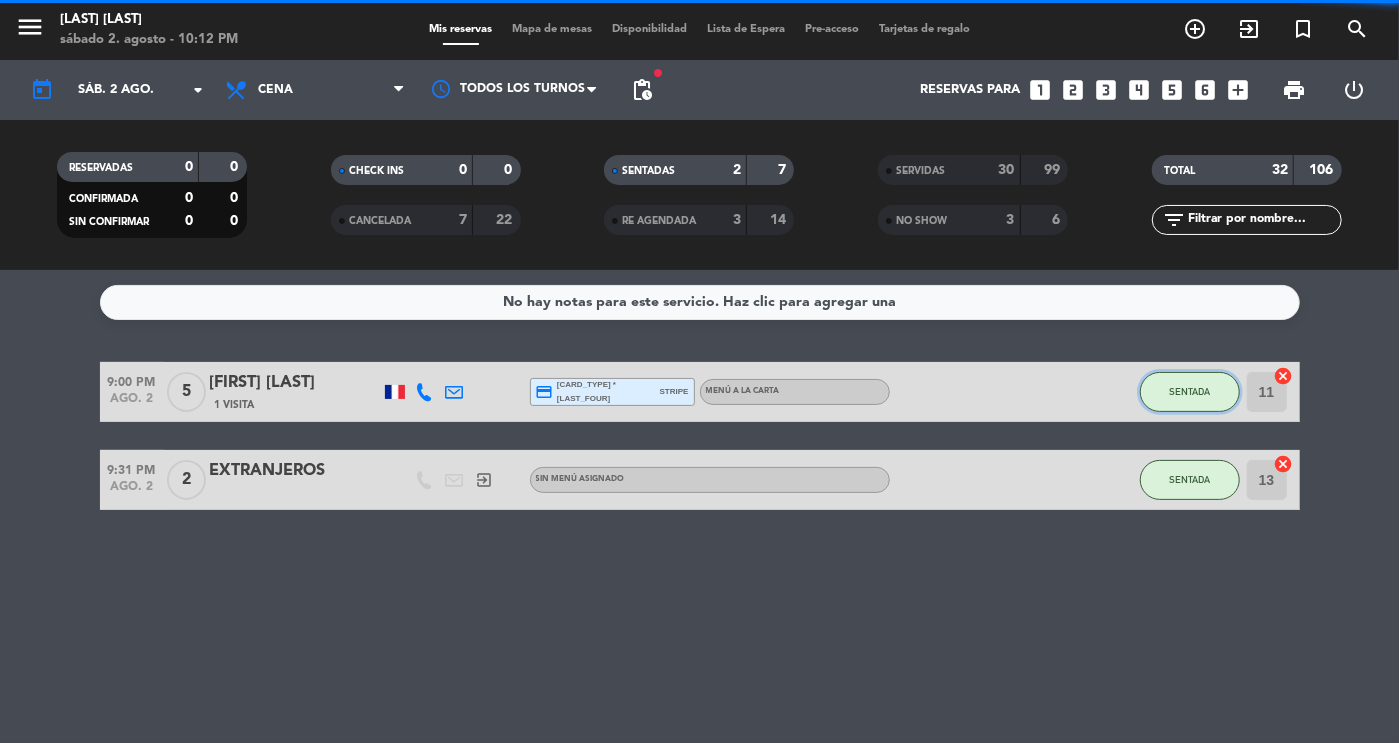 click on "SENTADA" 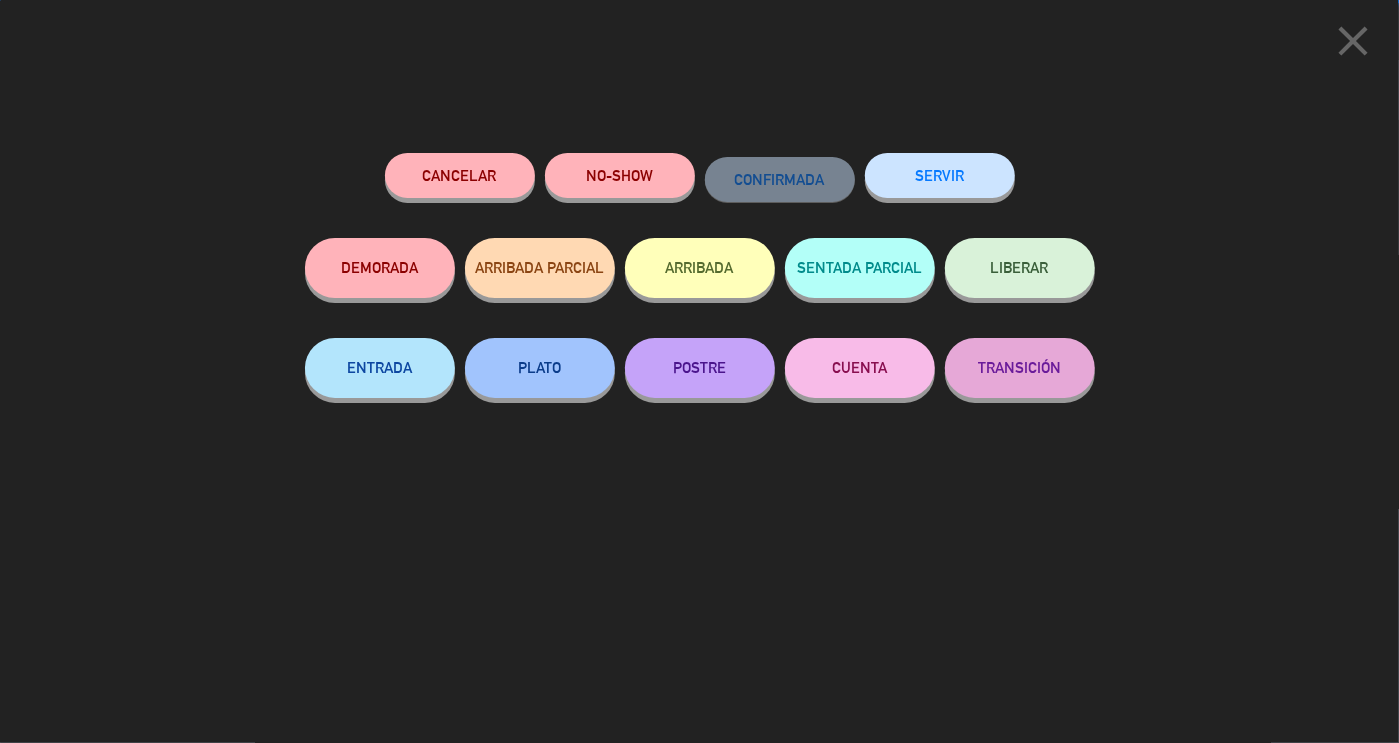 click on "SERVIR" 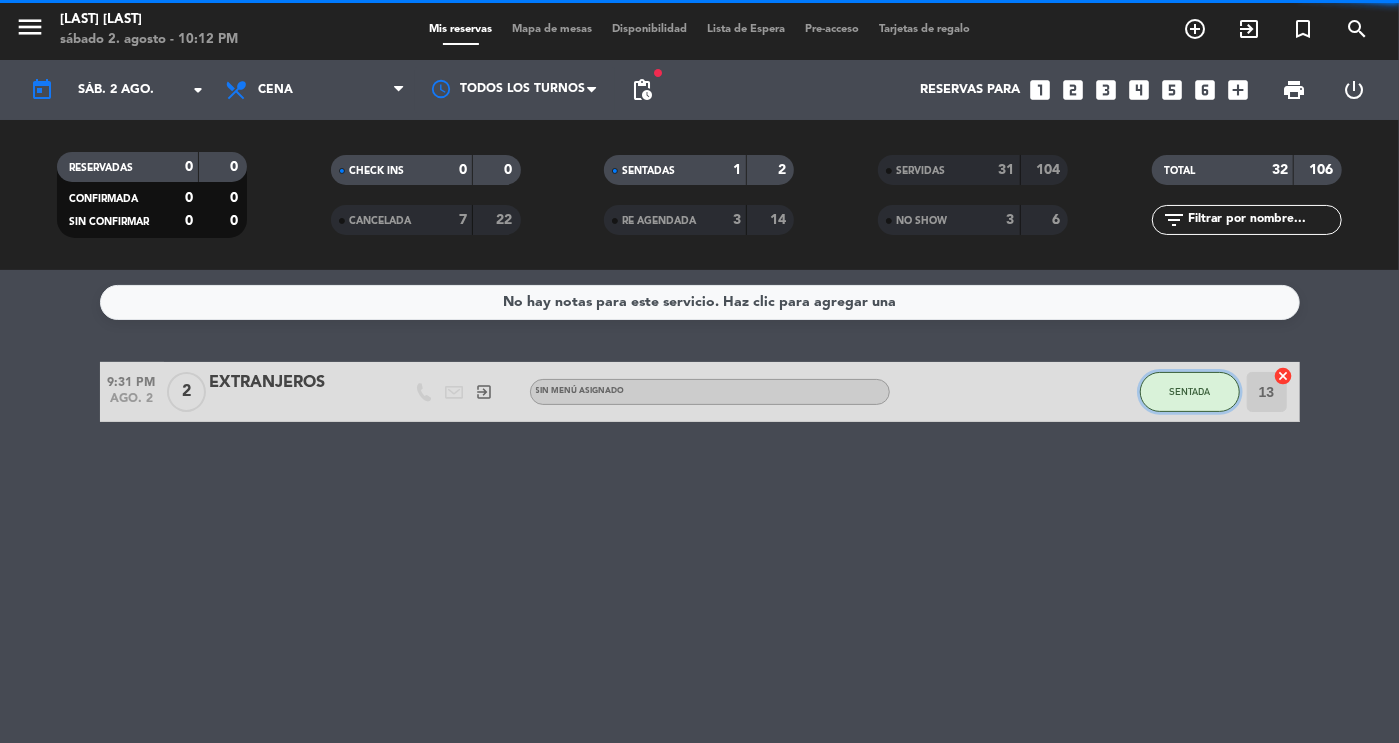 click on "SENTADA" 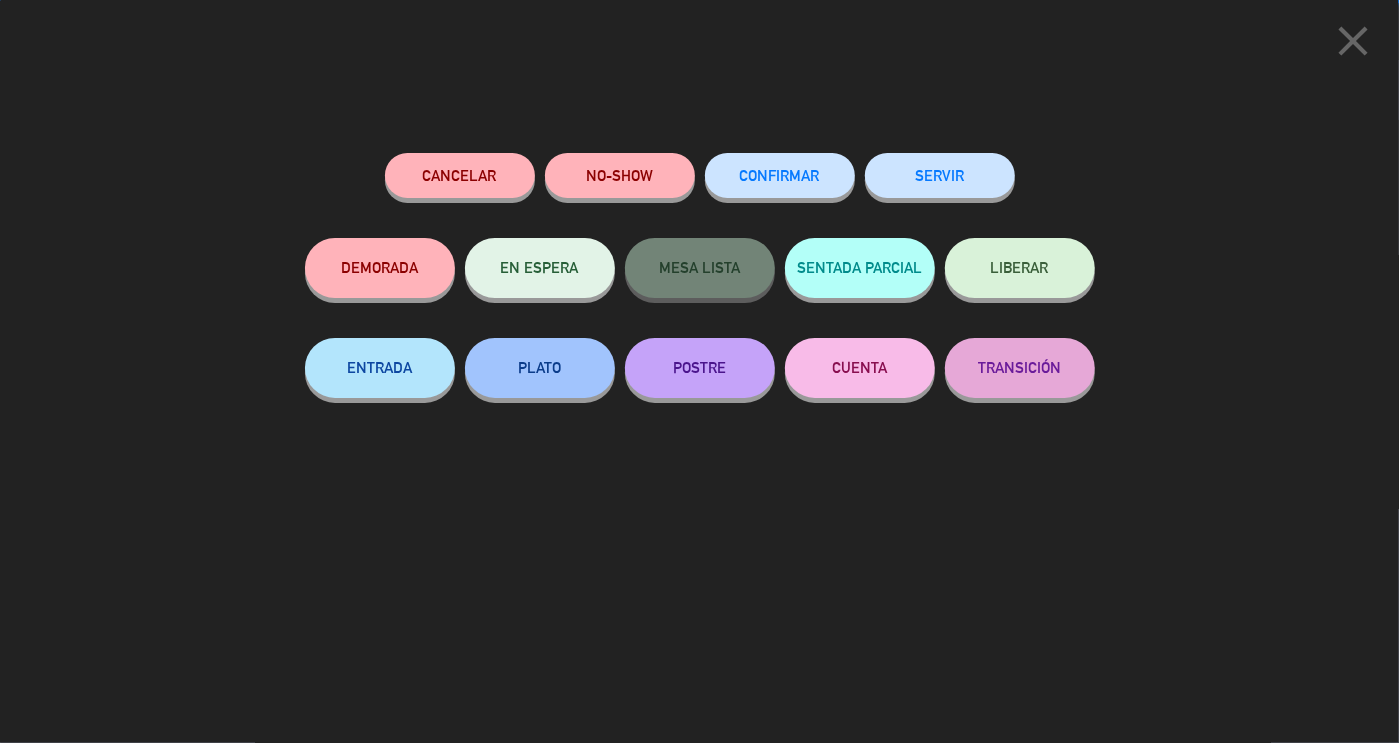 click on "SERVIR" 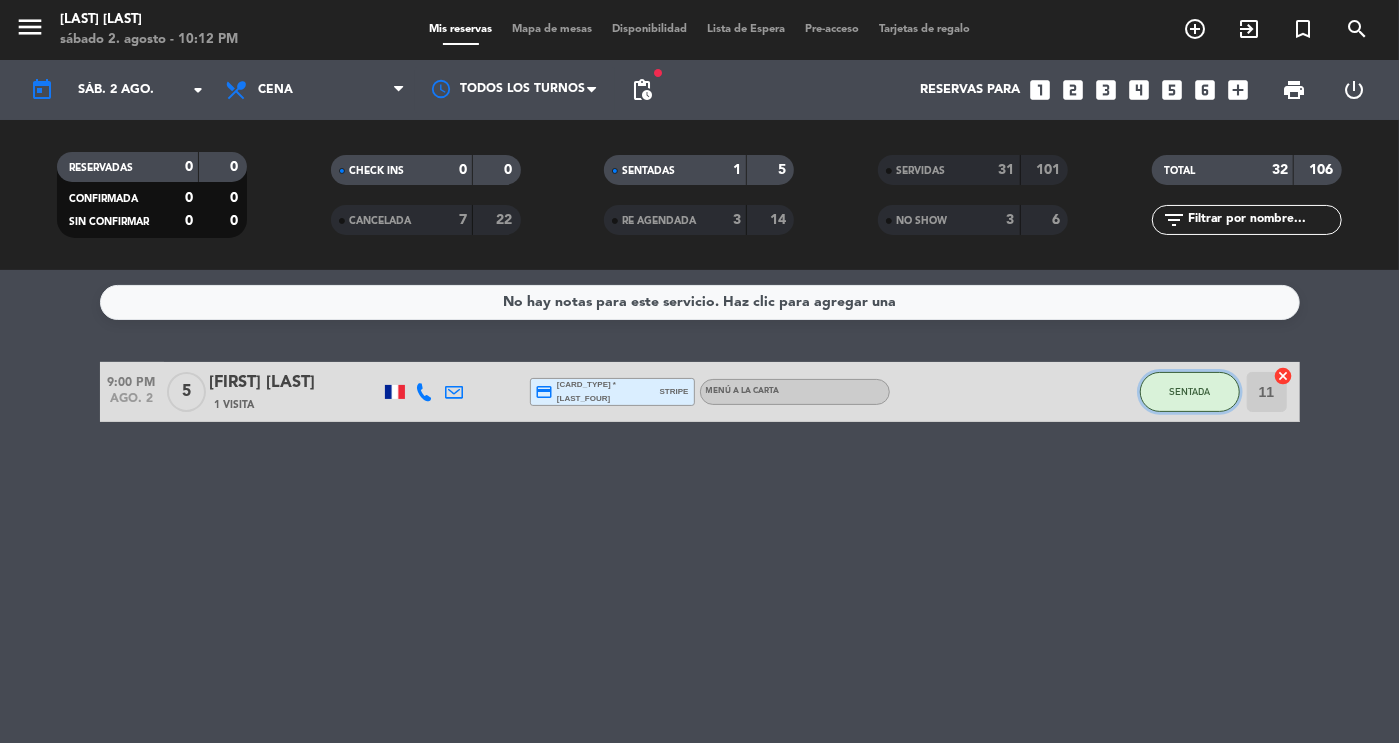 click on "SENTADA" 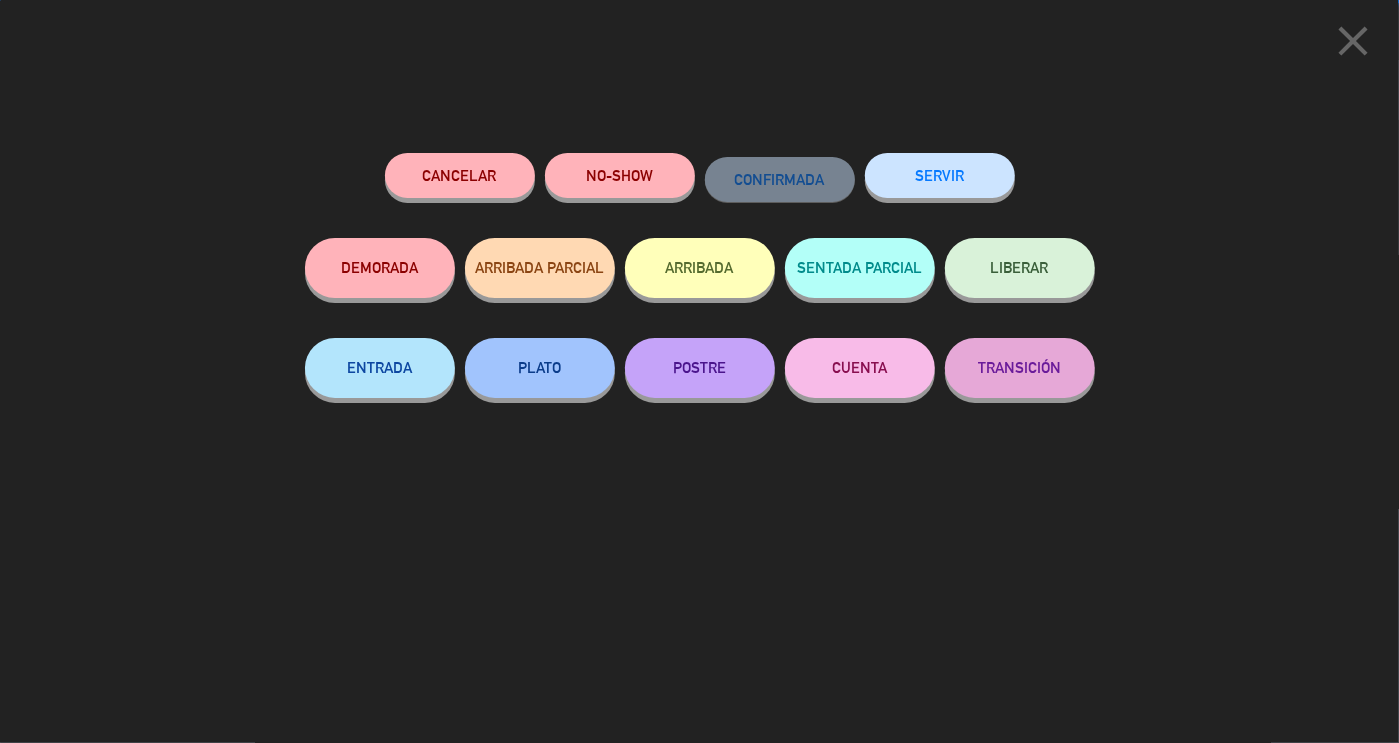 click on "SERVIR" 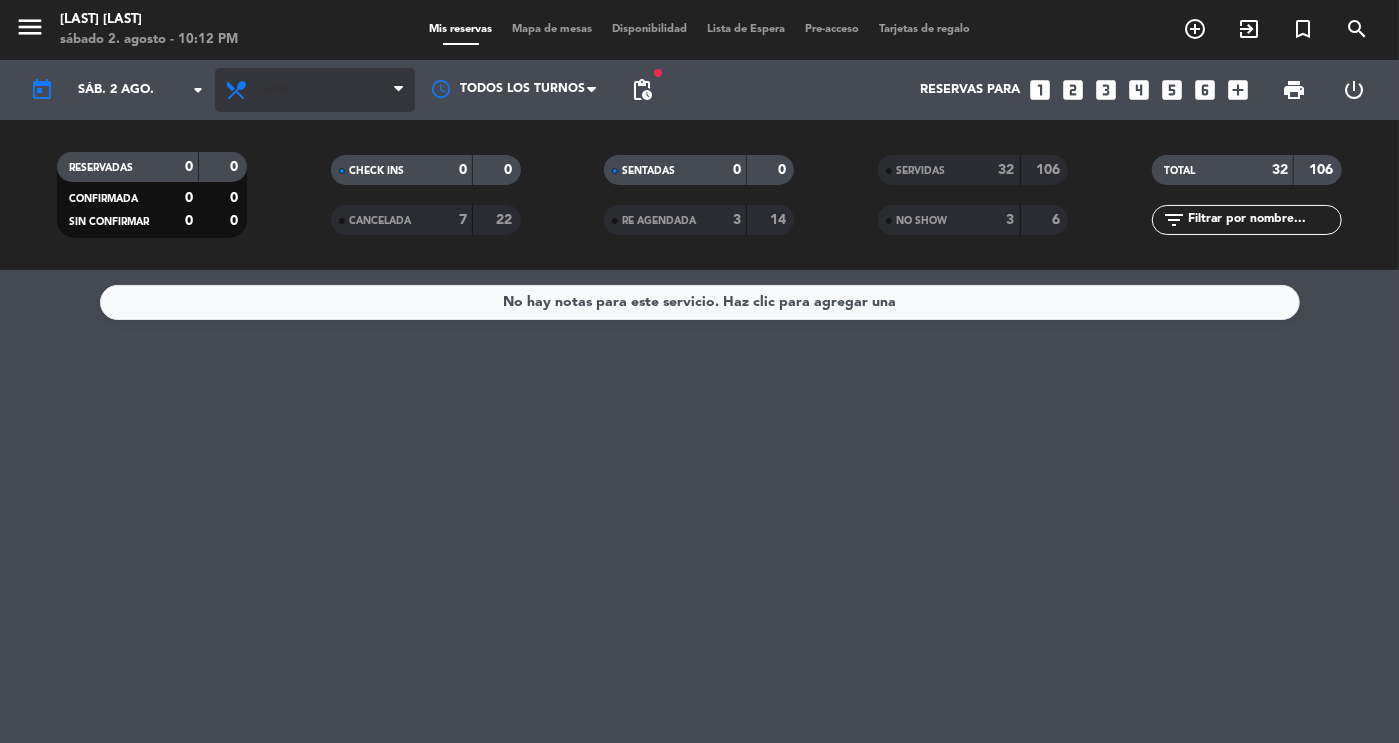 click on "Cena" at bounding box center [315, 90] 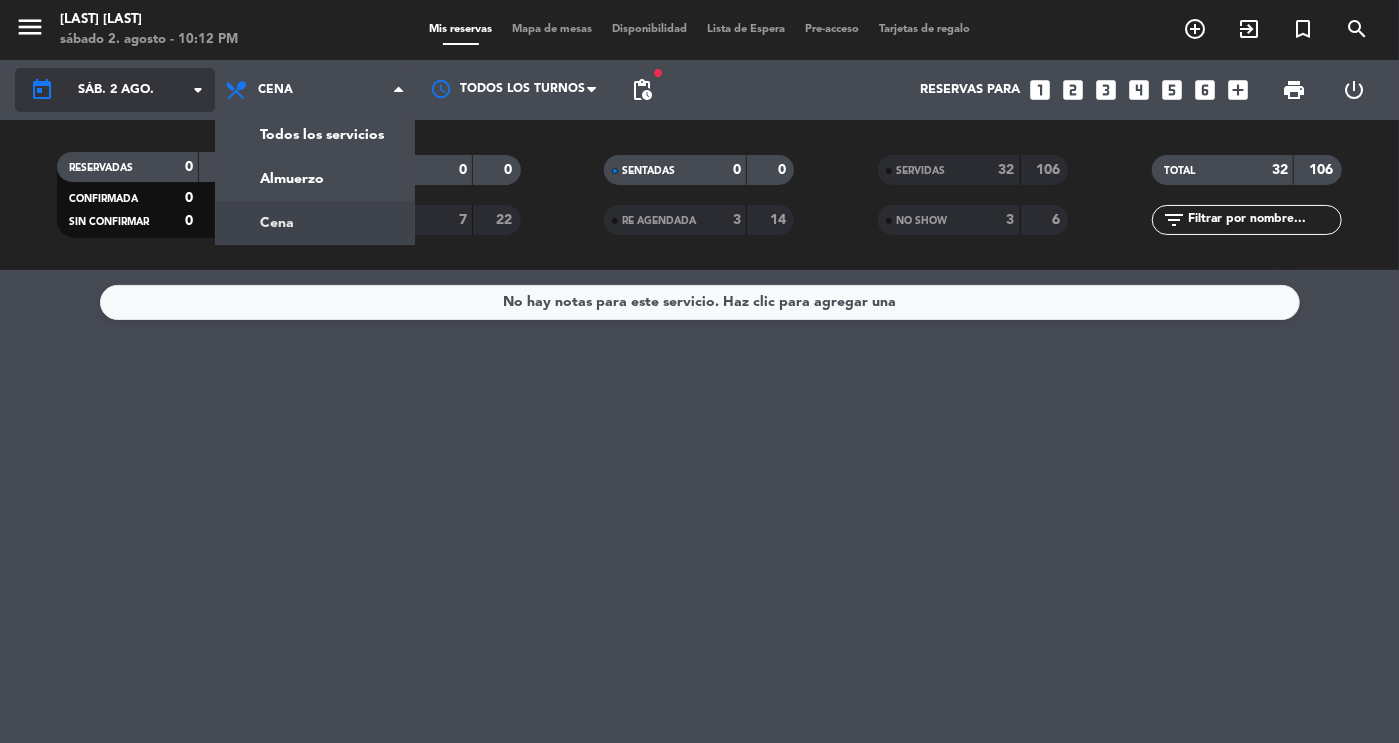 click on "sáb. 2 ago." 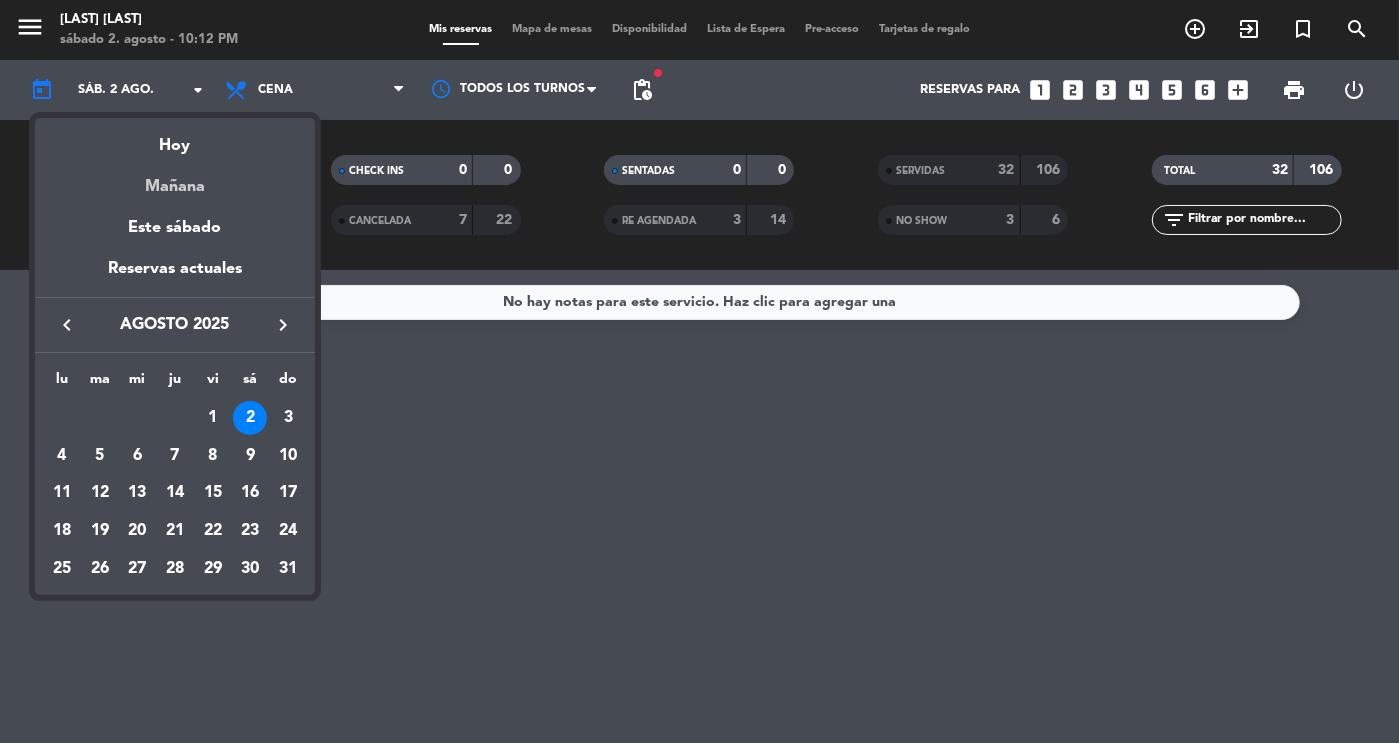click on "Mañana" at bounding box center (175, 179) 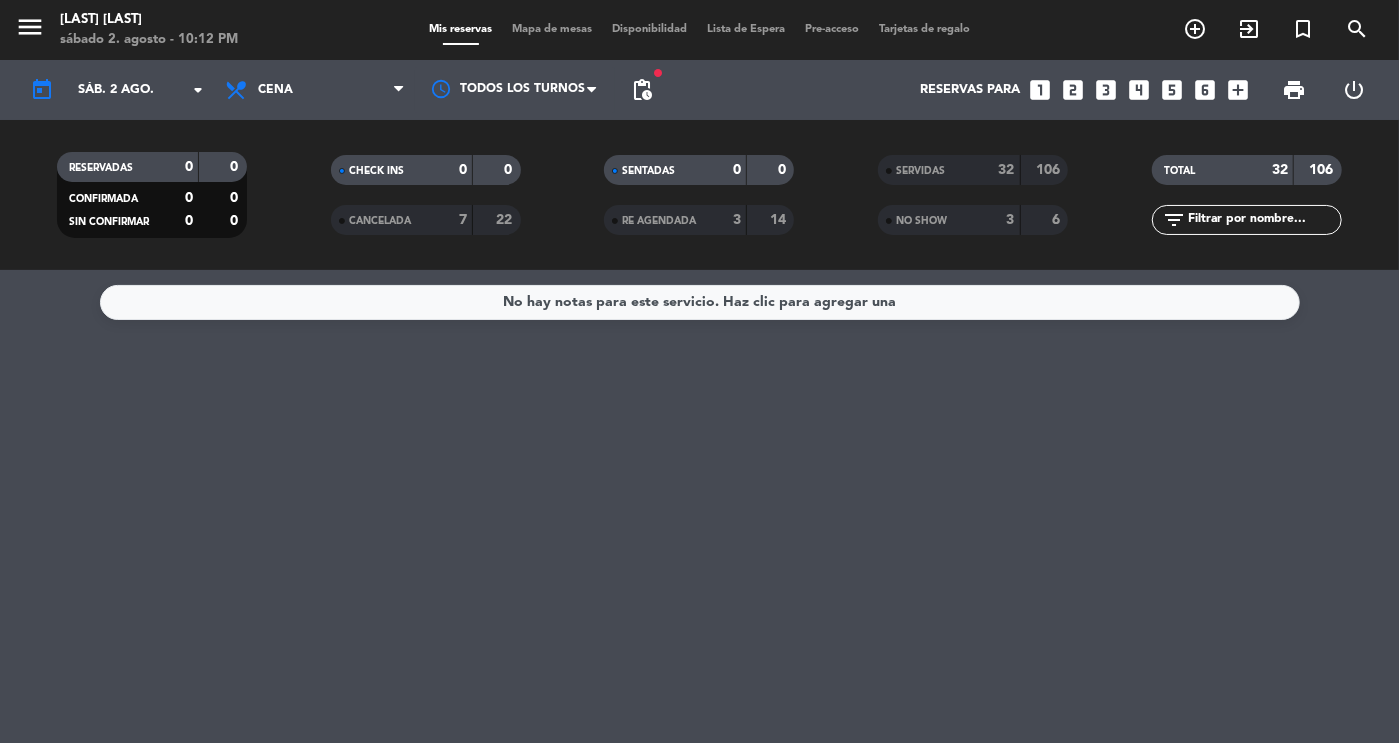 type on "dom. 3 ago." 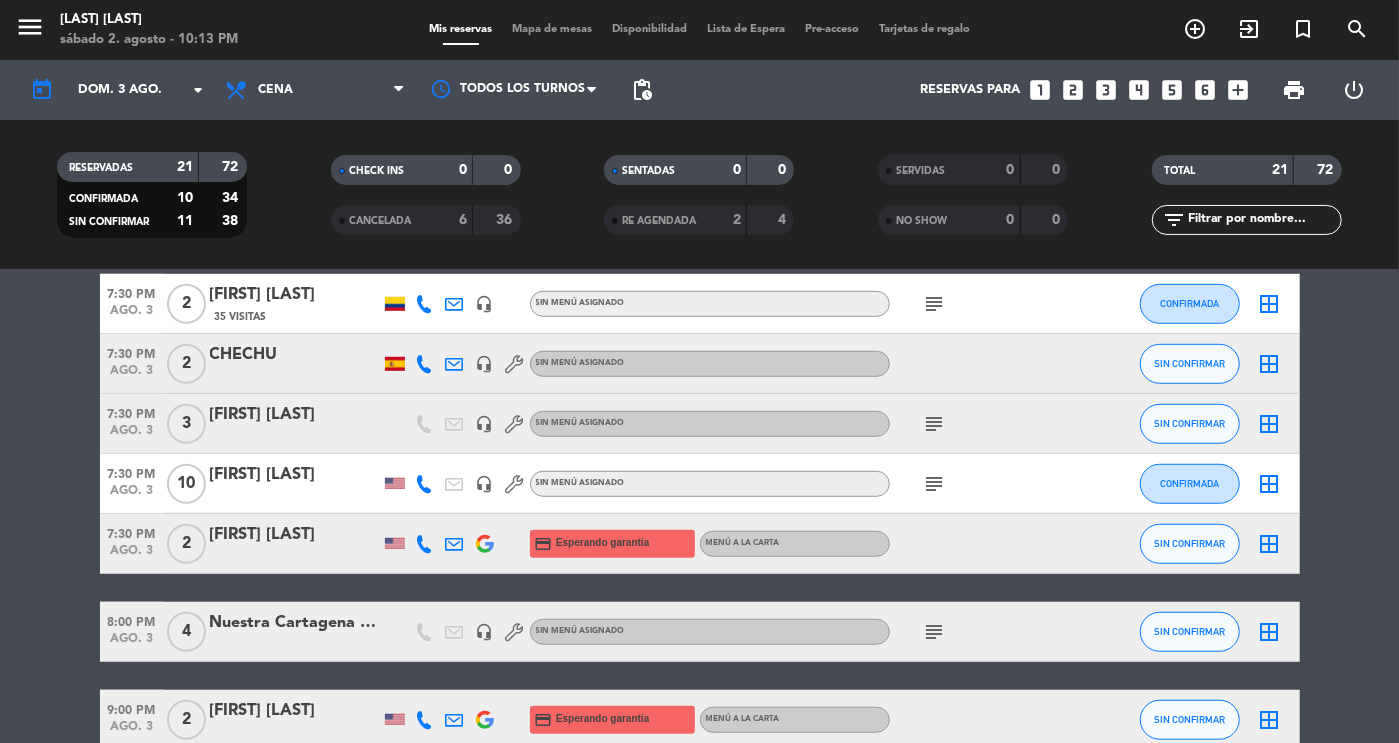 scroll, scrollTop: 751, scrollLeft: 0, axis: vertical 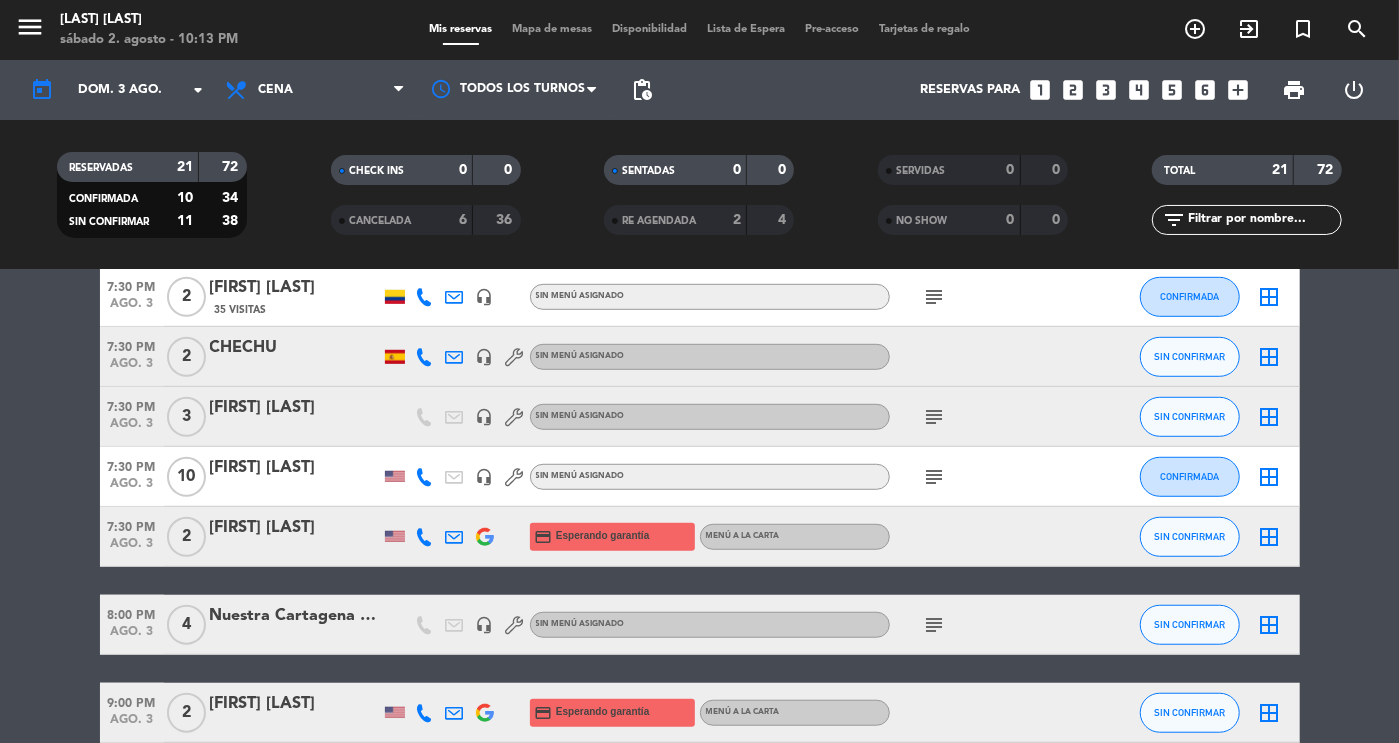 click on "Nuestra Cartagena - [FIRST] & [FIRST]" 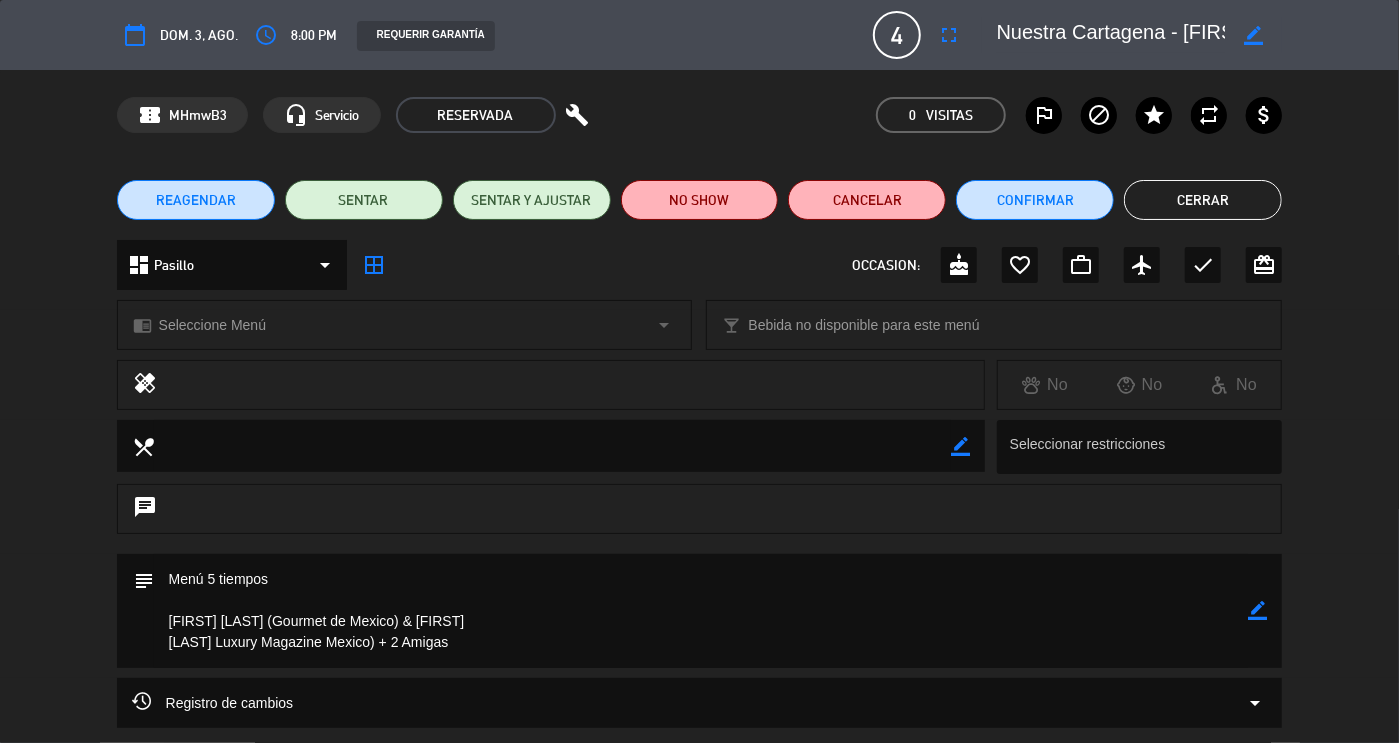 click on "Registro de cambios  arrow_drop_down" 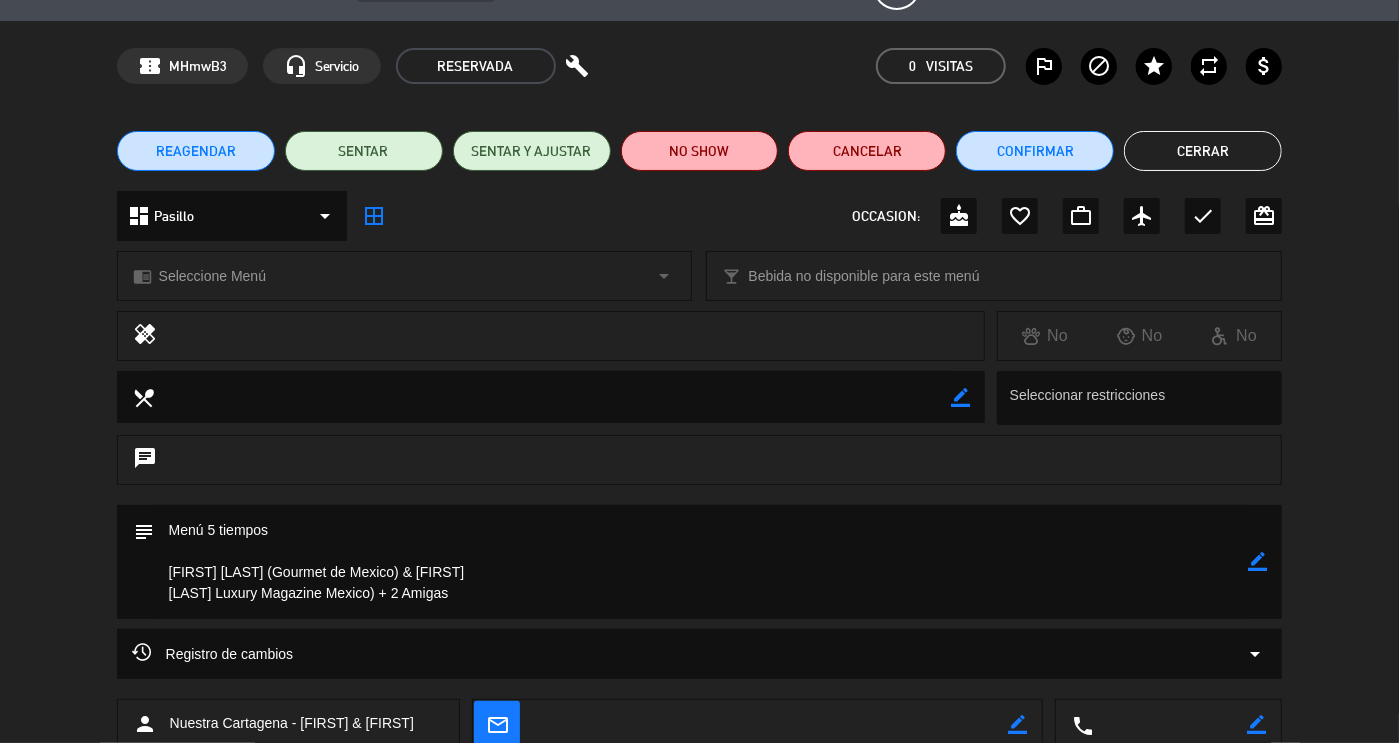 scroll, scrollTop: 73, scrollLeft: 0, axis: vertical 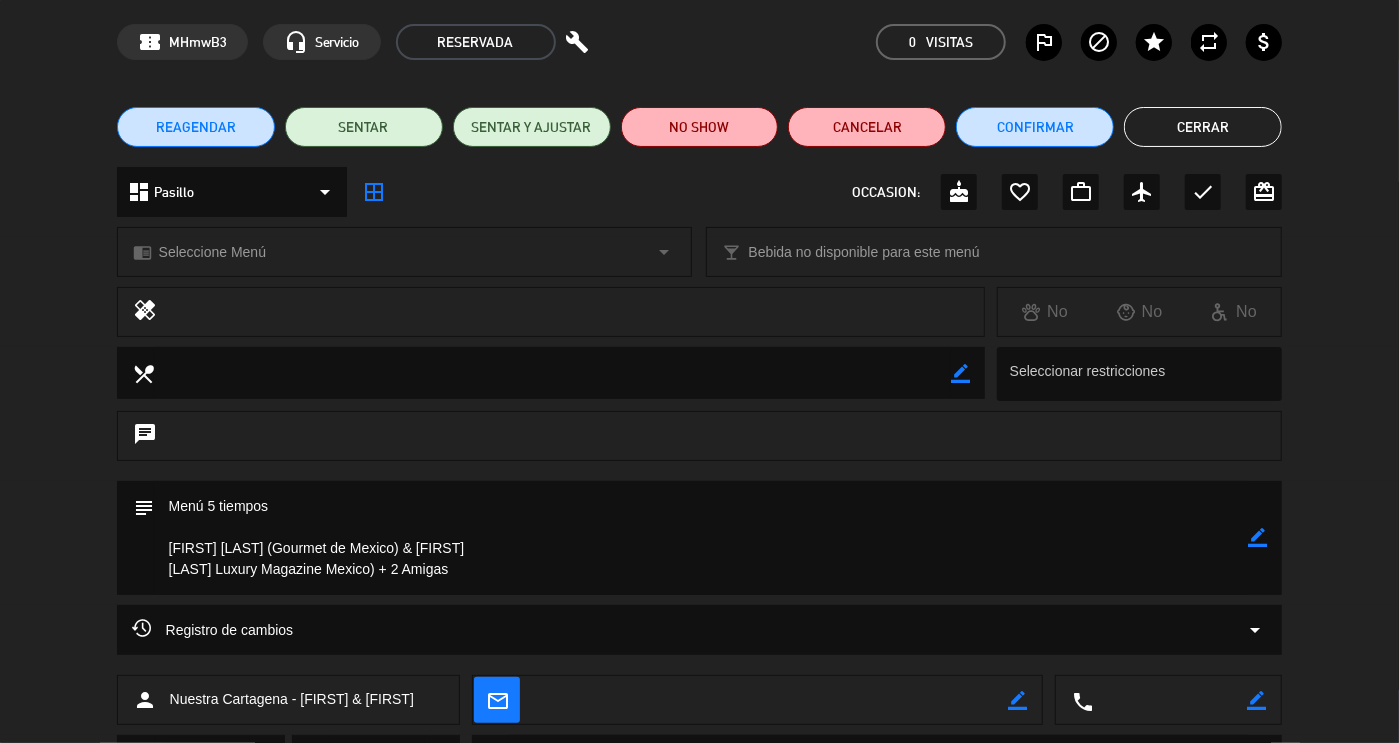 click on "Cerrar" 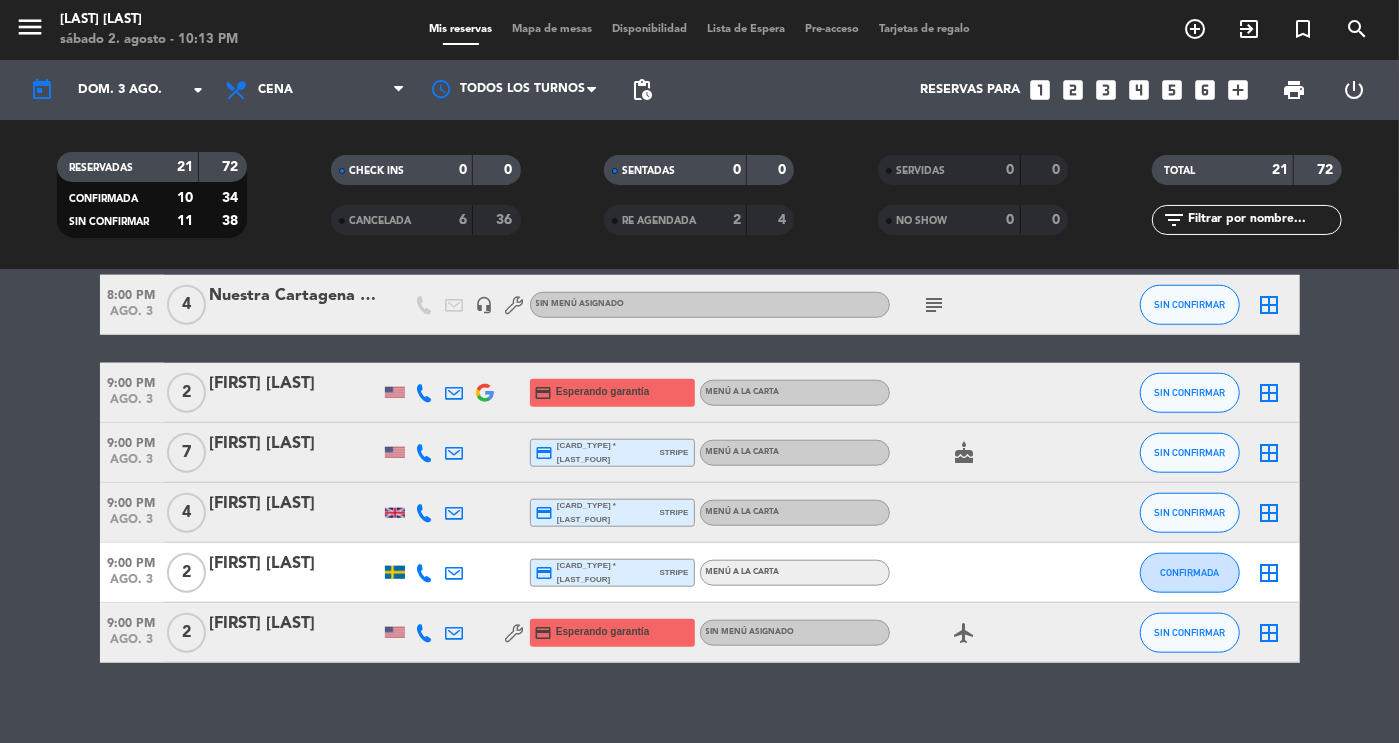 scroll, scrollTop: 1079, scrollLeft: 0, axis: vertical 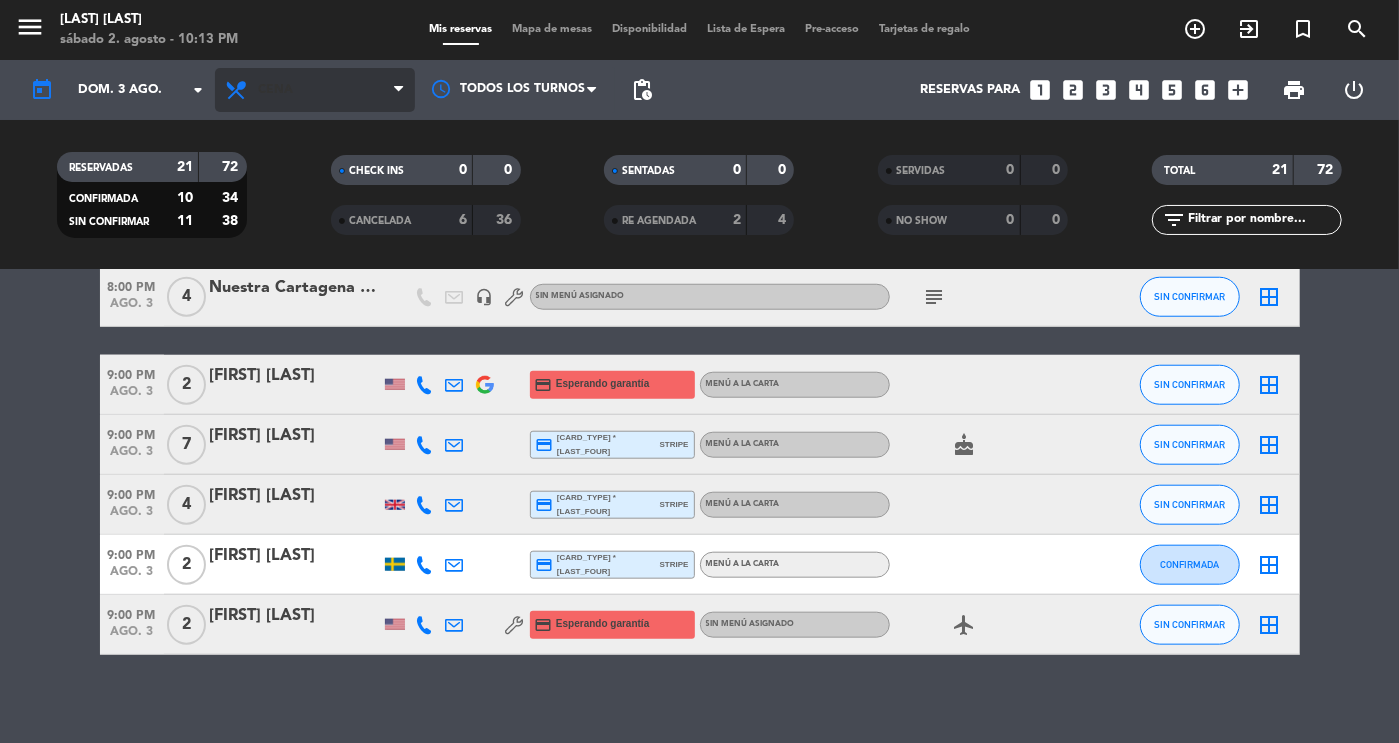 click on "Cena" at bounding box center [315, 90] 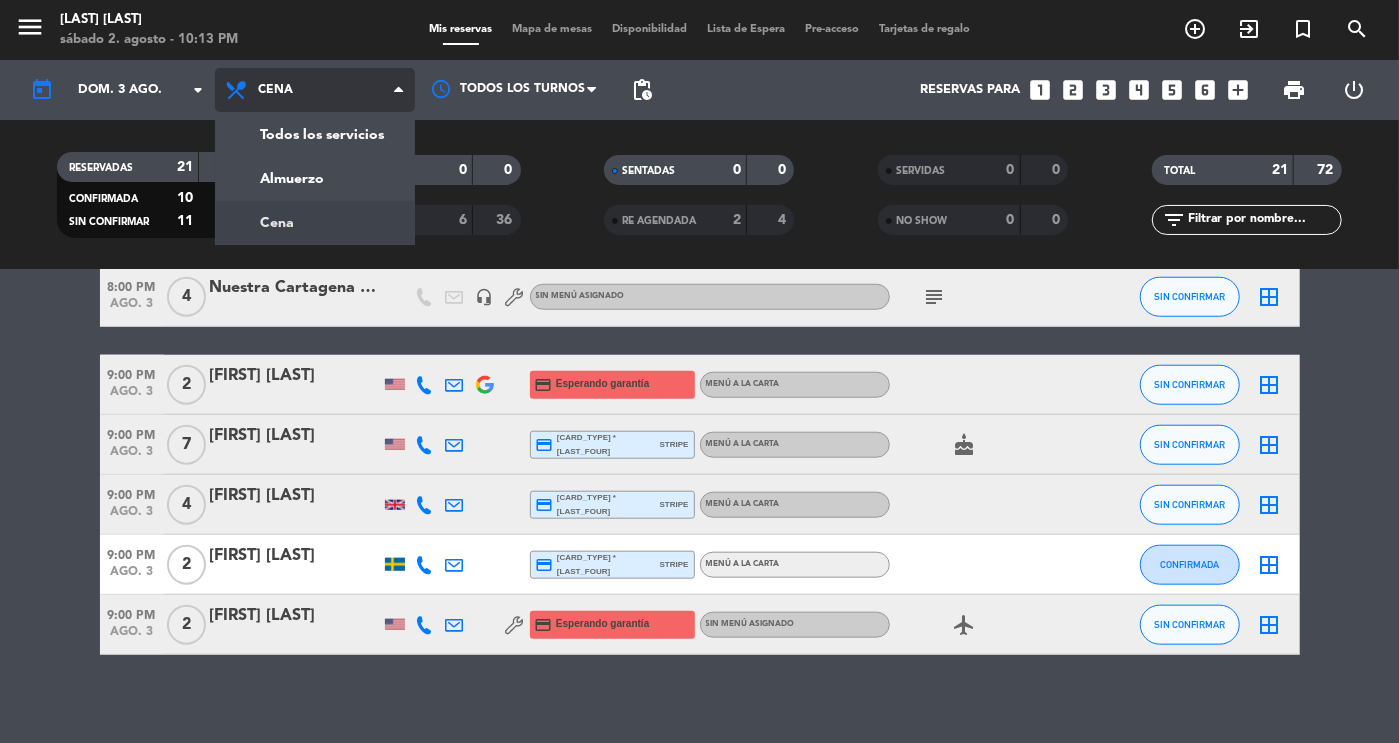 click on "menu  [LAST] [LAST]   sábado 2. agosto - 10:13 PM   Mis reservas   Mapa de mesas   Disponibilidad   Lista de Espera   Pre-acceso   Tarjetas de regalo  add_circle_outline exit_to_app turned_in_not search today    dom. 3 ago. arrow_drop_down  Todos los servicios  Almuerzo  Cena  Cena  Todos los servicios  Almuerzo  Cena Todos los turnos pending_actions  Reservas para   looks_one   looks_two   looks_3   looks_4   looks_5   looks_6   add_box  print  power_settings_new   RESERVADAS   21   72   CONFIRMADA   10   34   SIN CONFIRMAR   11   38   CHECK INS   0   0   CANCELADA   6   36   SENTADAS   0   0   RE AGENDADA   2   4   SERVIDAS   0   0   NO SHOW   0   0   TOTAL   21   72  filter_list" 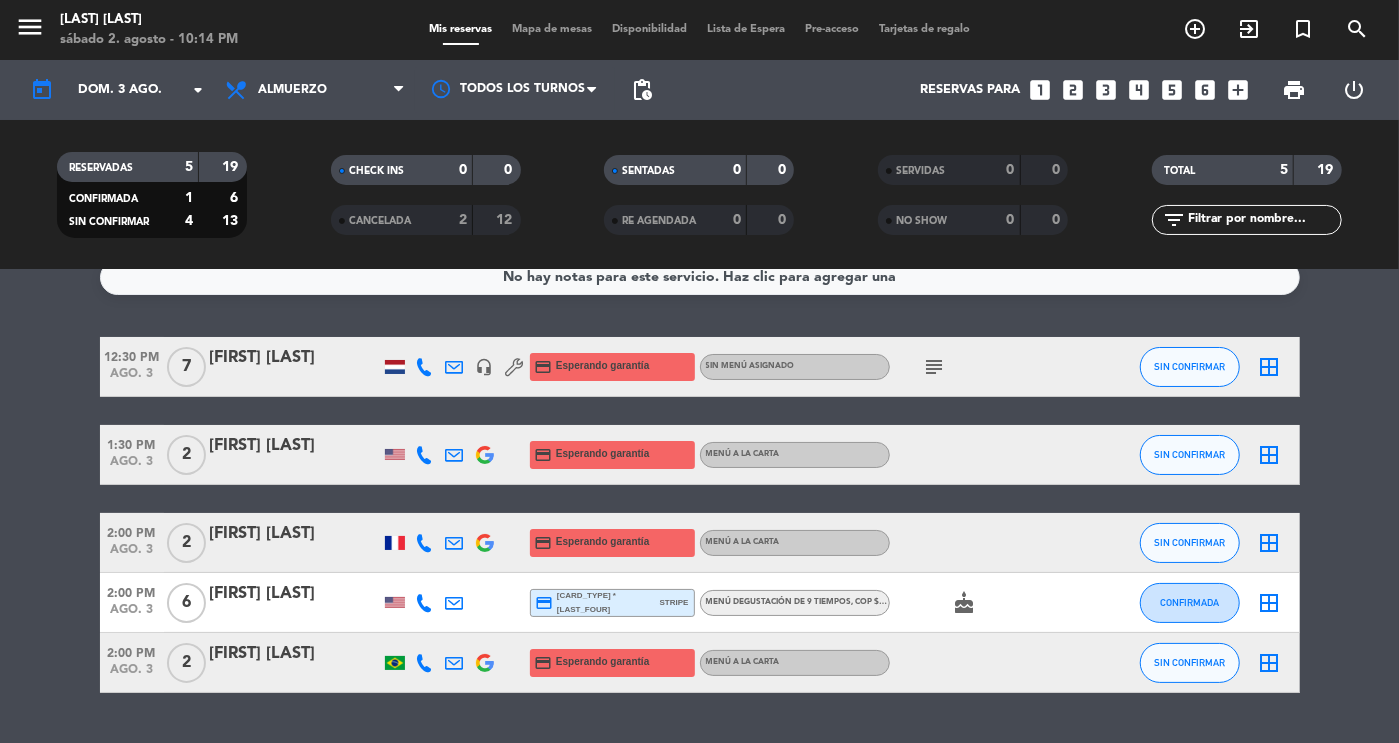 scroll, scrollTop: 22, scrollLeft: 0, axis: vertical 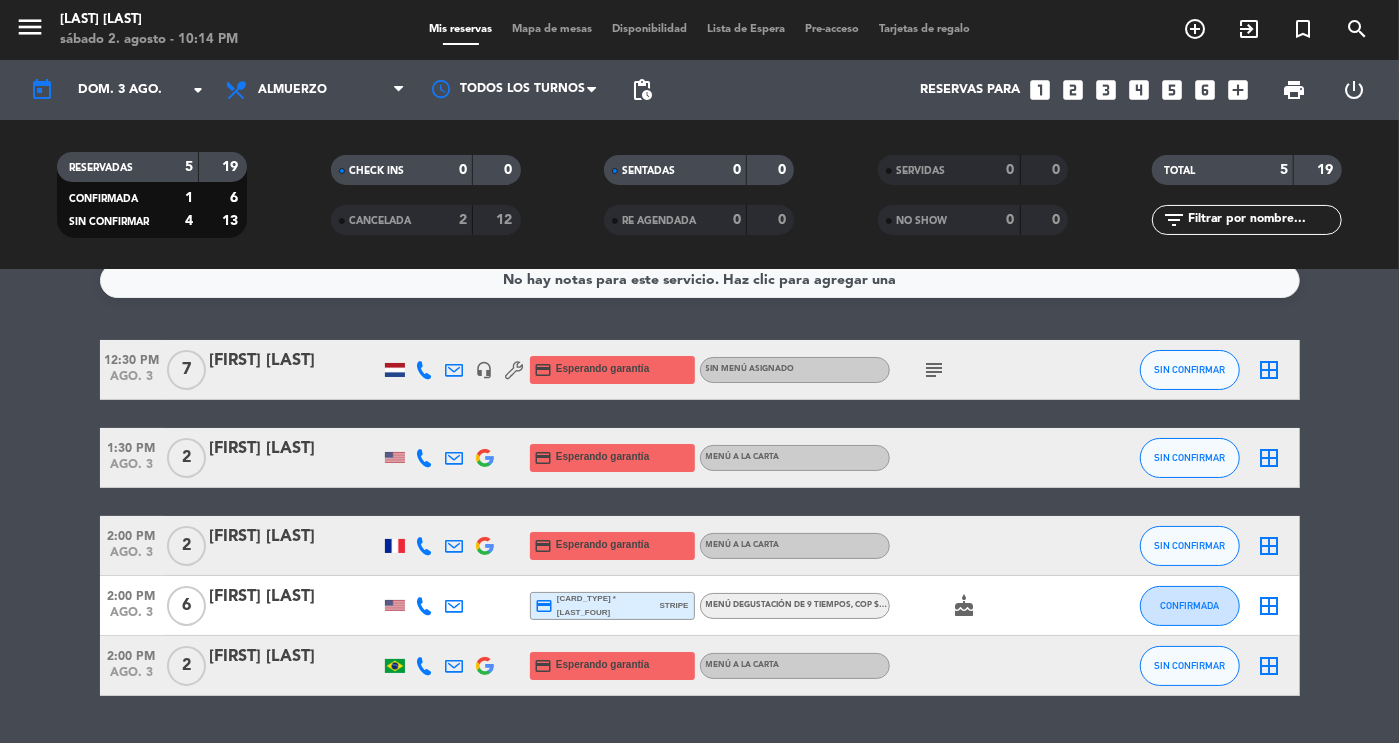 click on "subject" 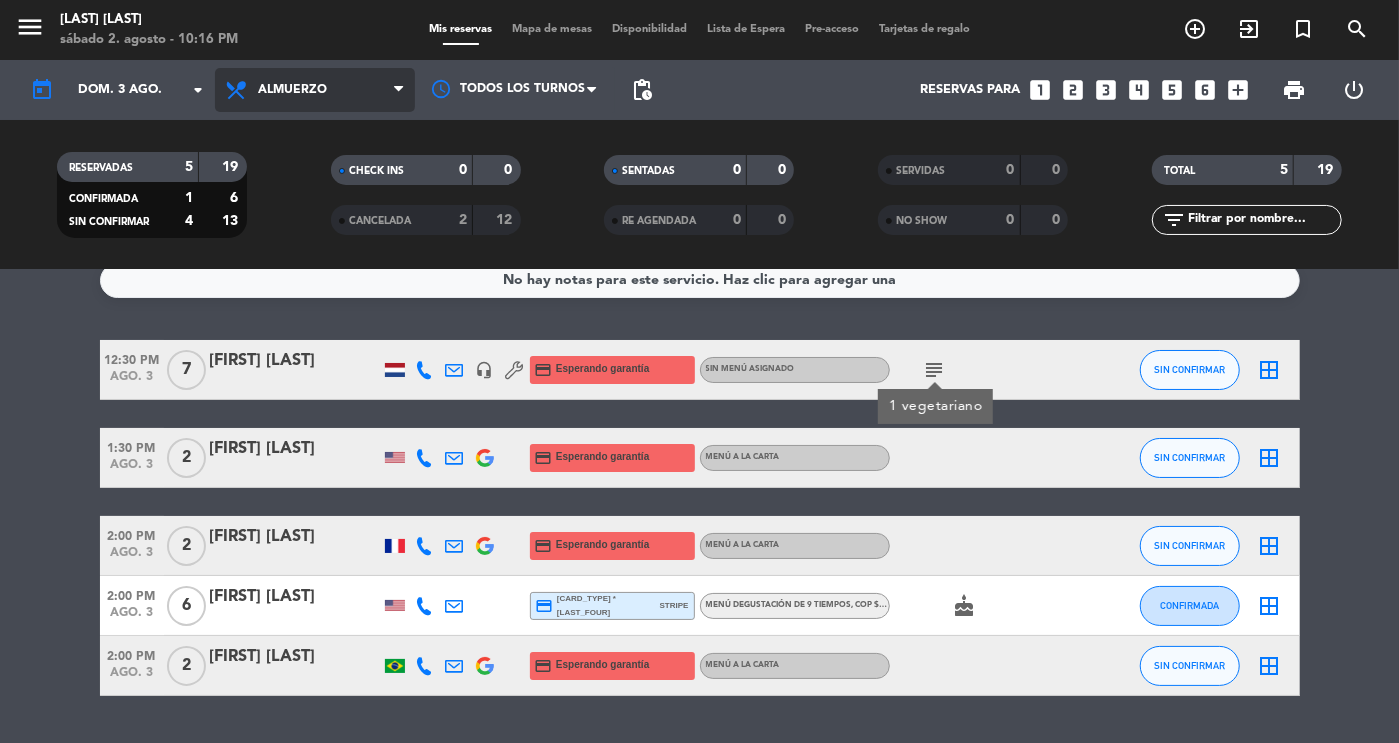 click on "Almuerzo" at bounding box center (315, 90) 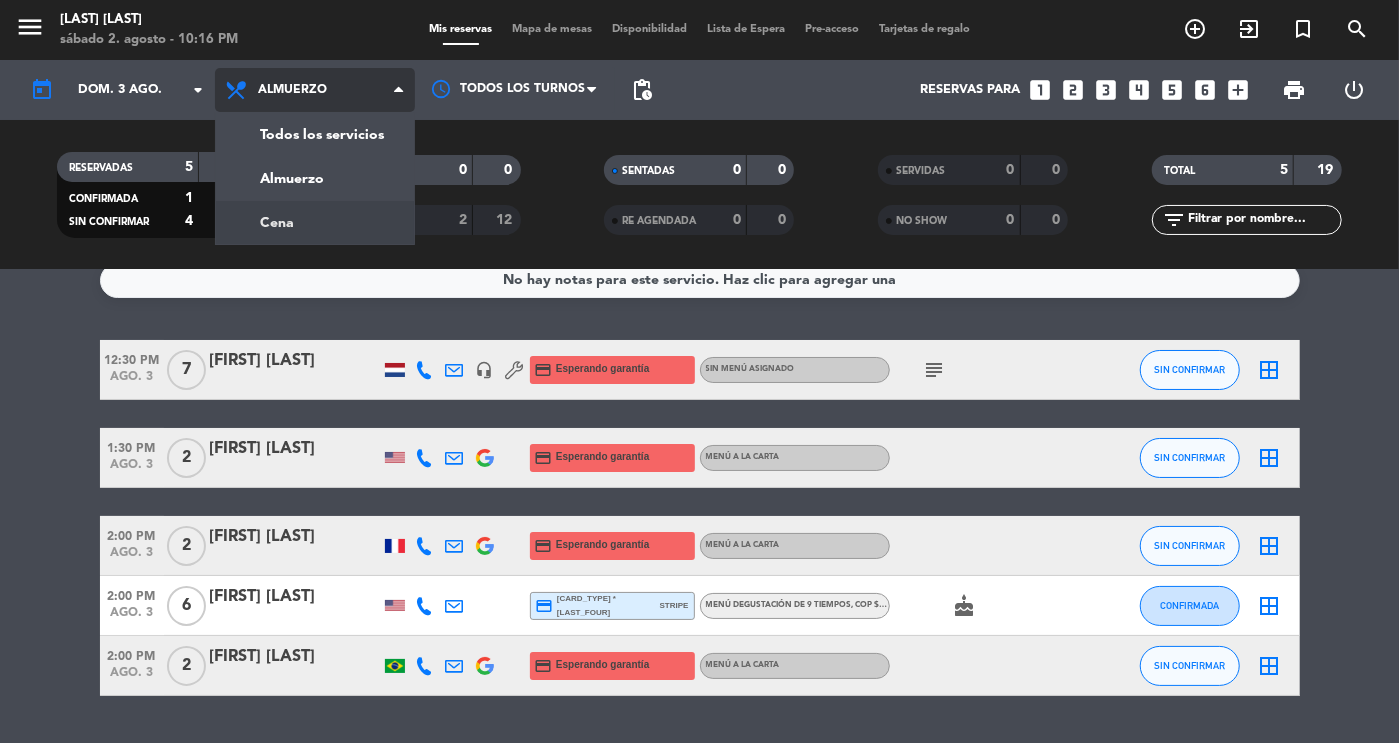 click on "menu  [LAST] [LAST]   sábado 2. agosto - 10:16 PM   Mis reservas   Mapa de mesas   Disponibilidad   Lista de Espera   Pre-acceso   Tarjetas de regalo  add_circle_outline exit_to_app turned_in_not search today    dom. 3 ago. arrow_drop_down  Todos los servicios  Almuerzo  Cena  Almuerzo  Todos los servicios  Almuerzo  Cena Todos los turnos pending_actions  Reservas para   looks_one   looks_two   looks_3   looks_4   looks_5   looks_6   add_box  print  power_settings_new   RESERVADAS   5   19   CONFIRMADA   1   6   SIN CONFIRMAR   4   13   CHECK INS   0   0   CANCELADA   2   12   SENTADAS   0   0   RE AGENDADA   0   0   SERVIDAS   0   0   NO SHOW   0   0   TOTAL   5   19  filter_list" 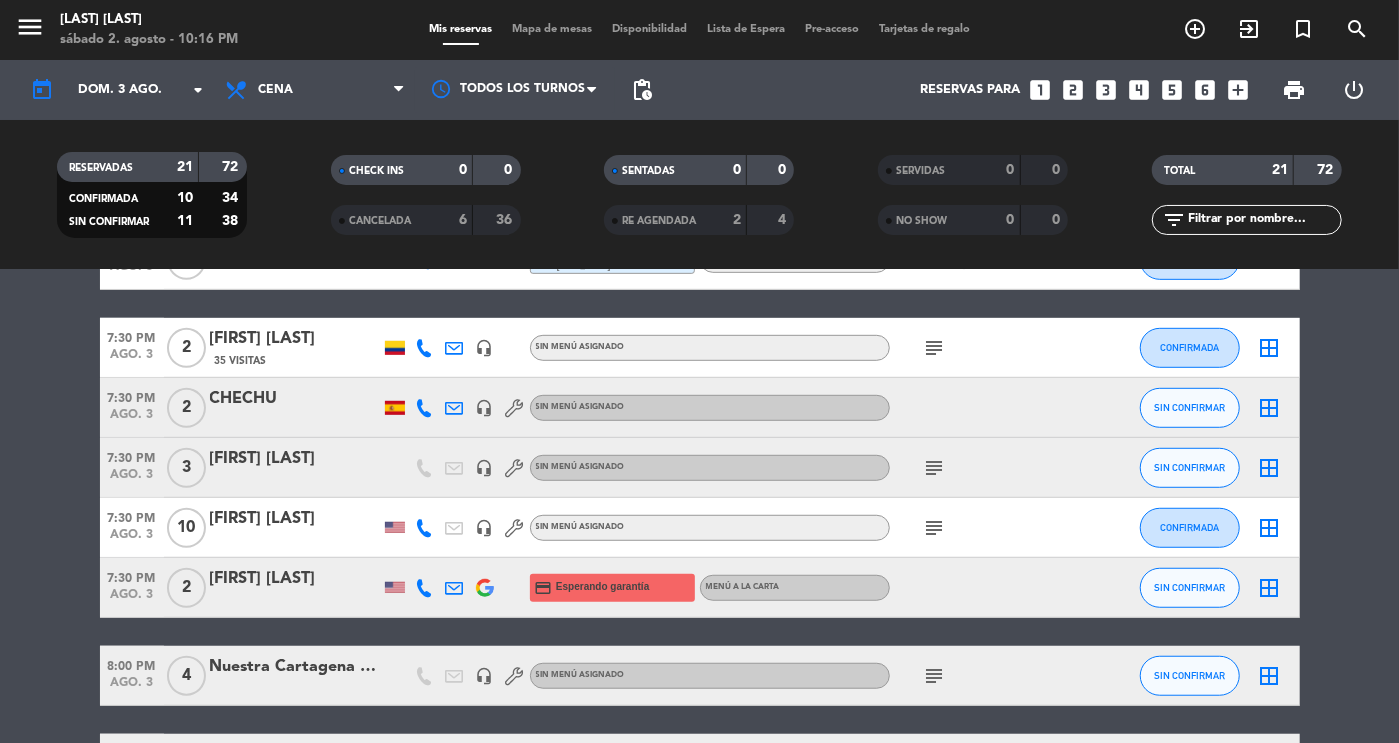 scroll, scrollTop: 702, scrollLeft: 0, axis: vertical 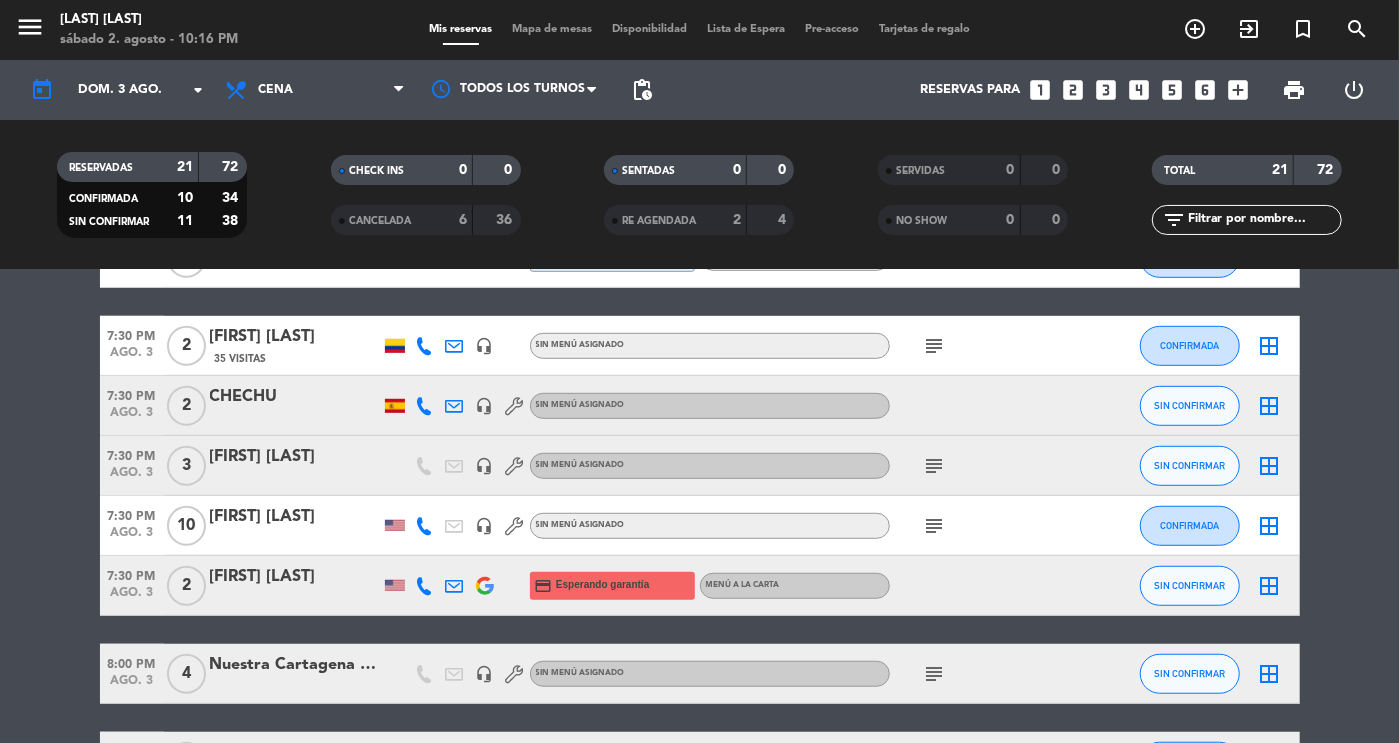 click on "subject" 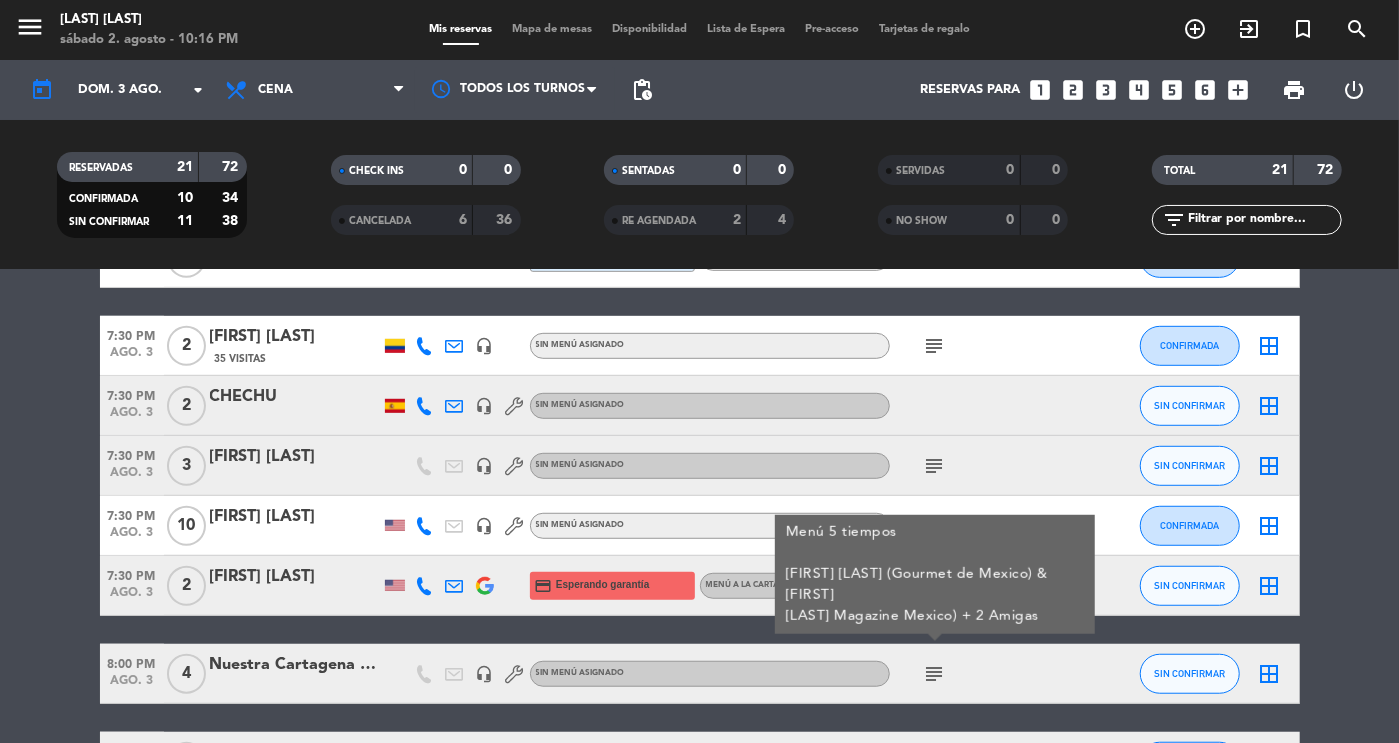 click 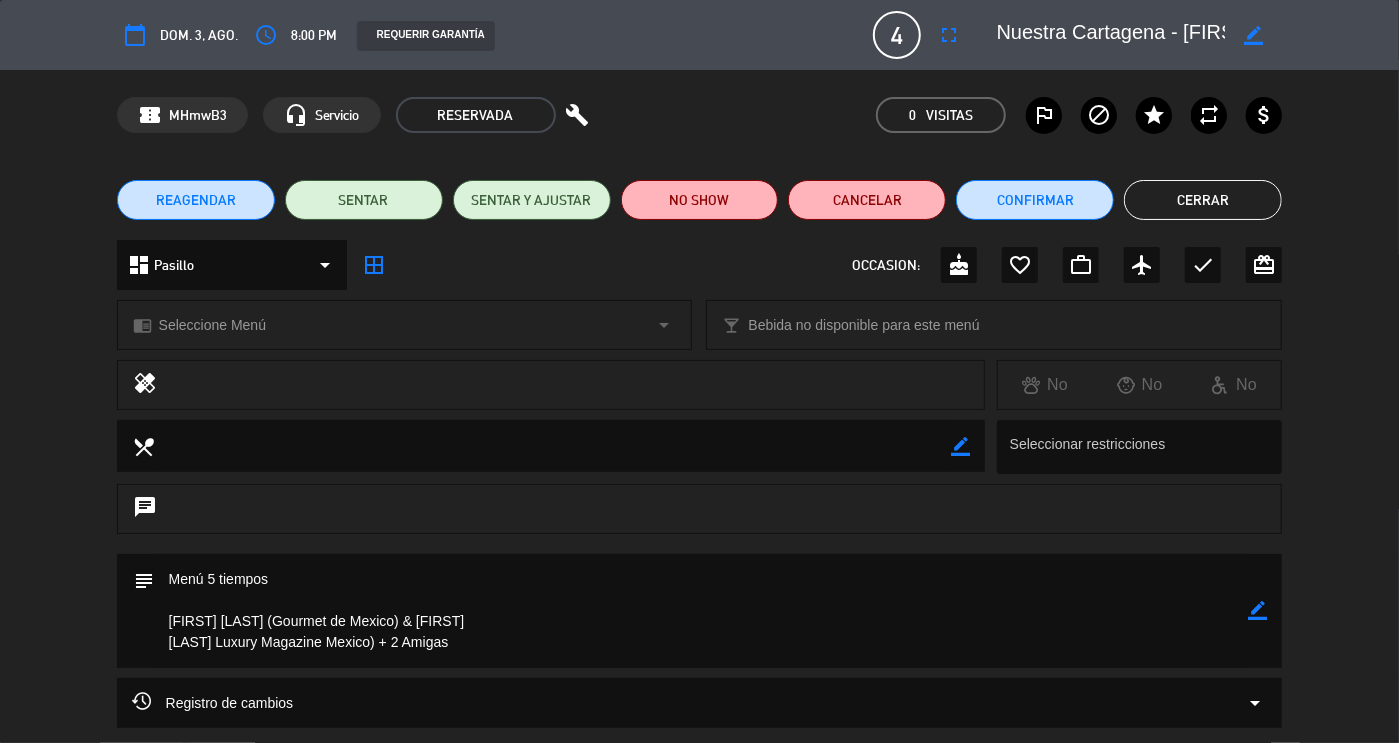 drag, startPoint x: 477, startPoint y: 656, endPoint x: 169, endPoint y: 579, distance: 317.47913 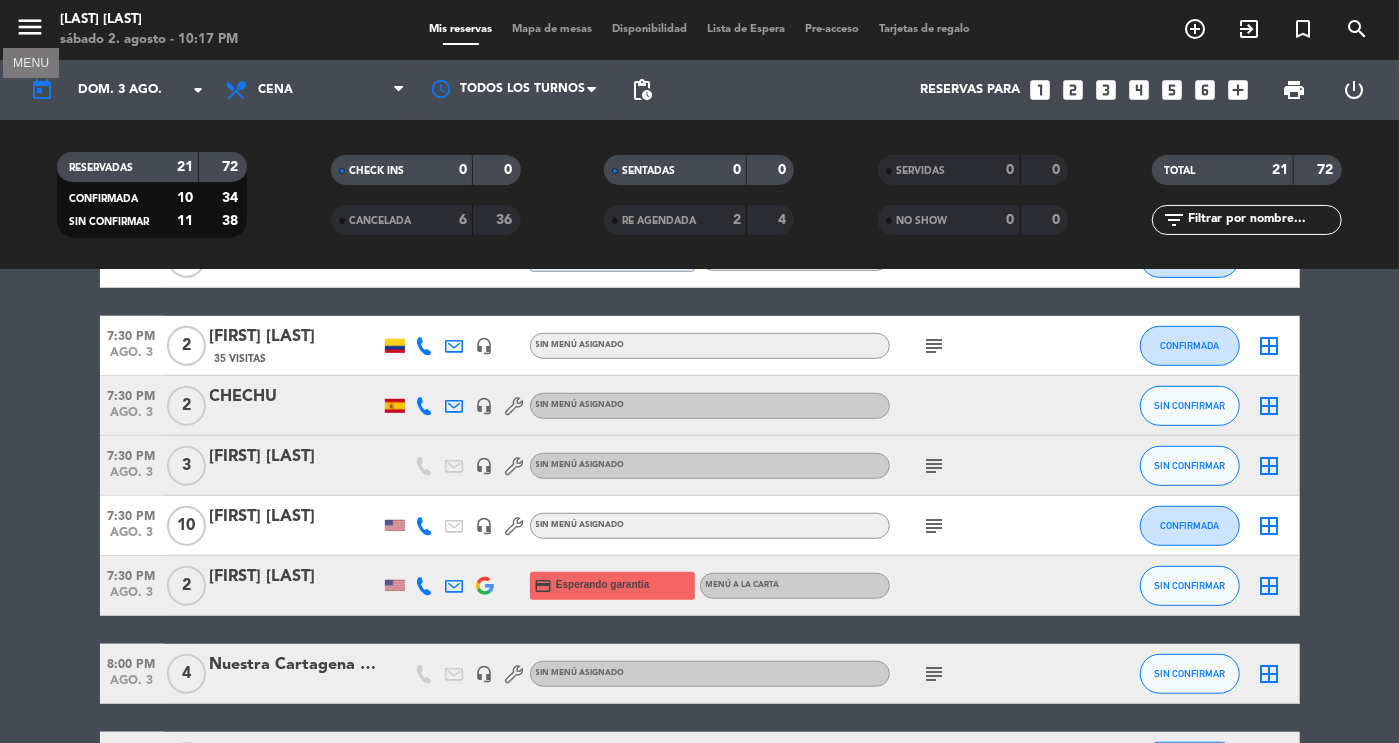 click on "menu" at bounding box center (30, 27) 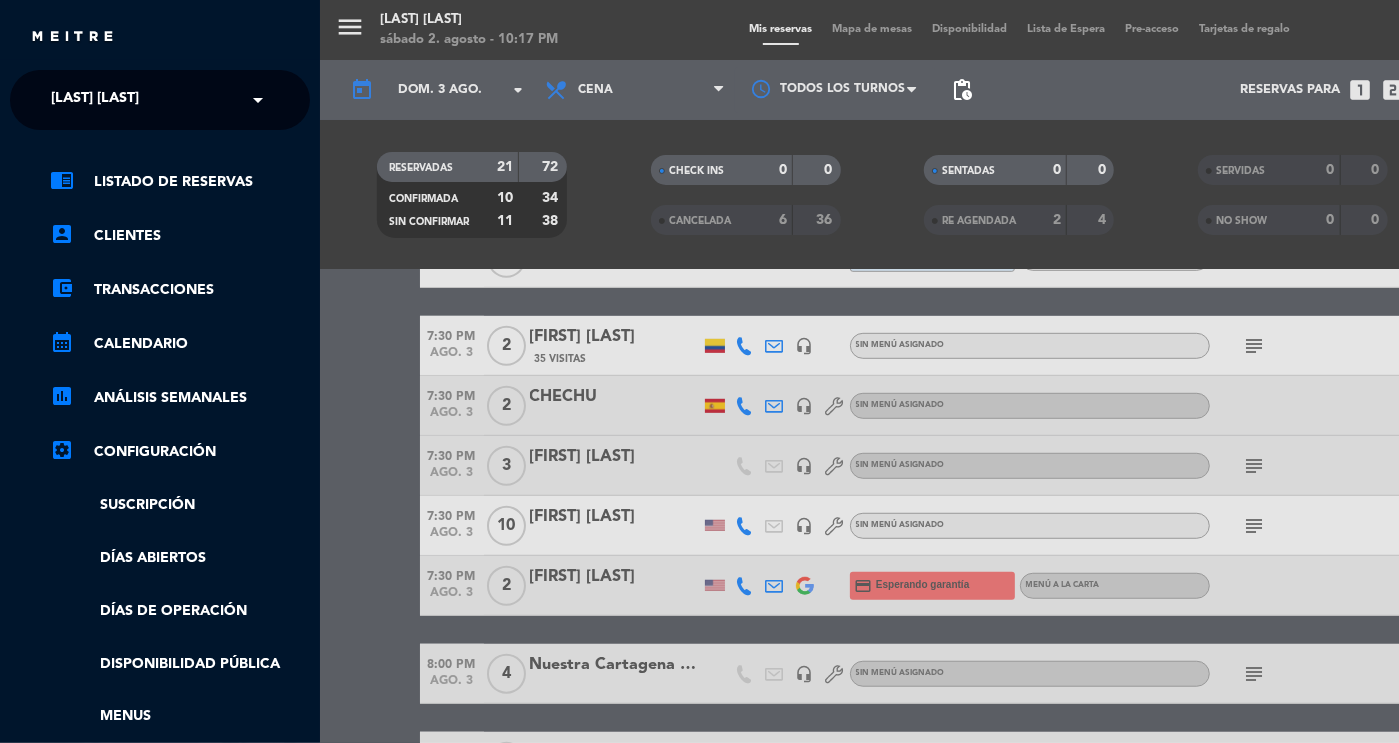 click on "[LAST] [LAST]" 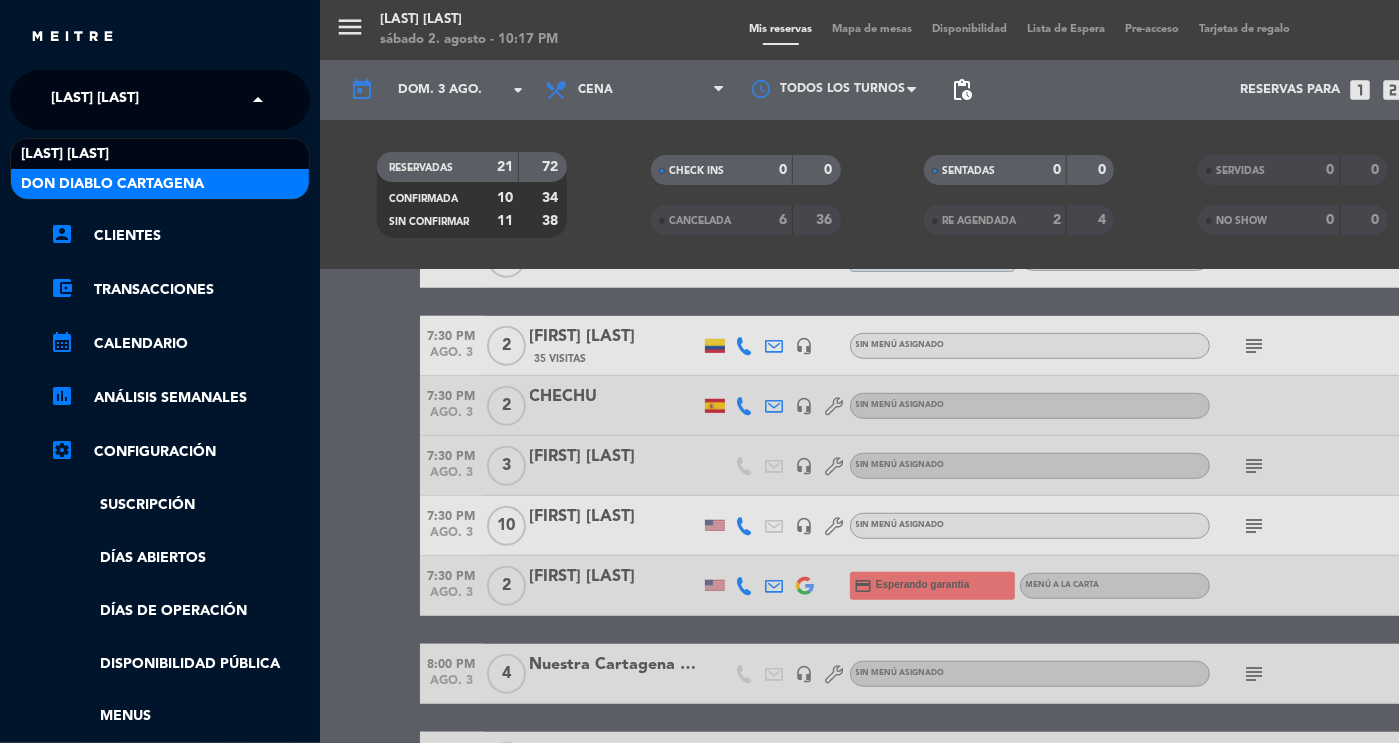 click on "DON DIABLO CARTAGENA" at bounding box center [112, 184] 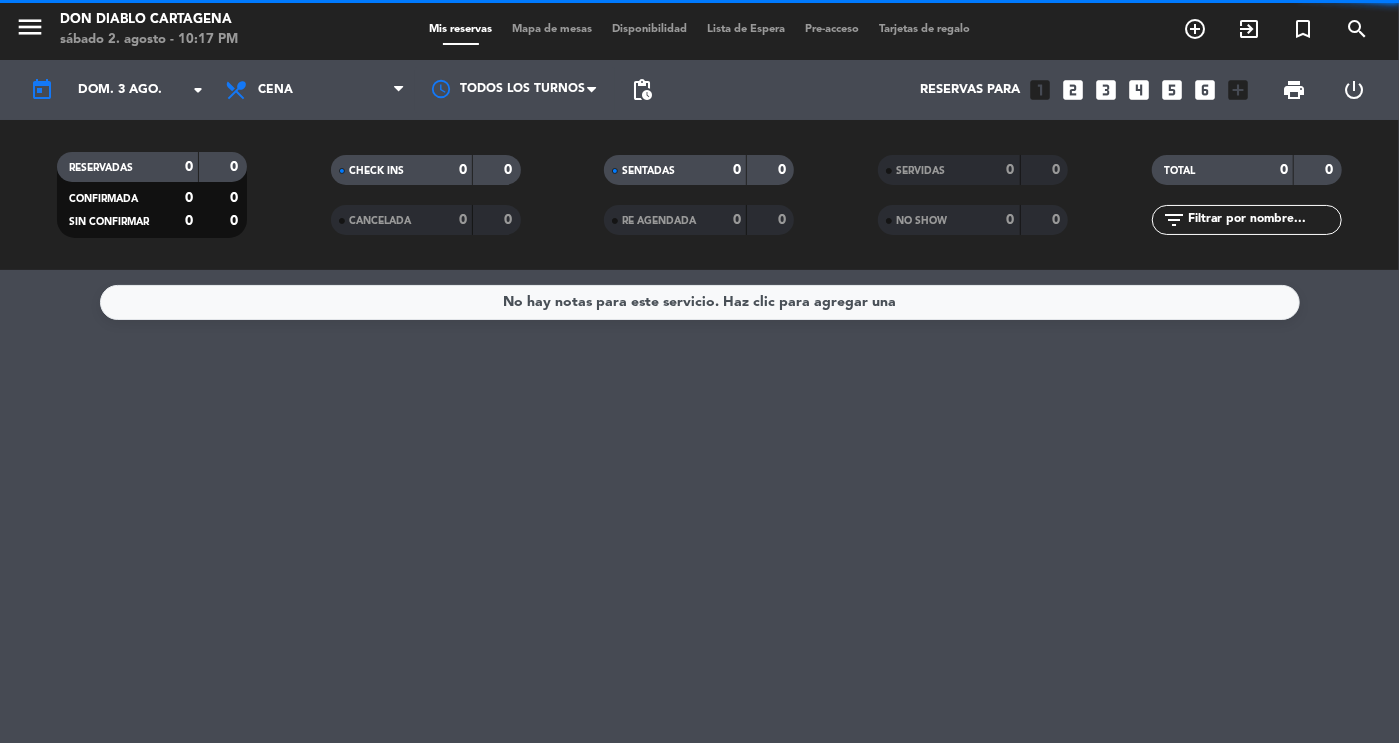 scroll, scrollTop: 0, scrollLeft: 0, axis: both 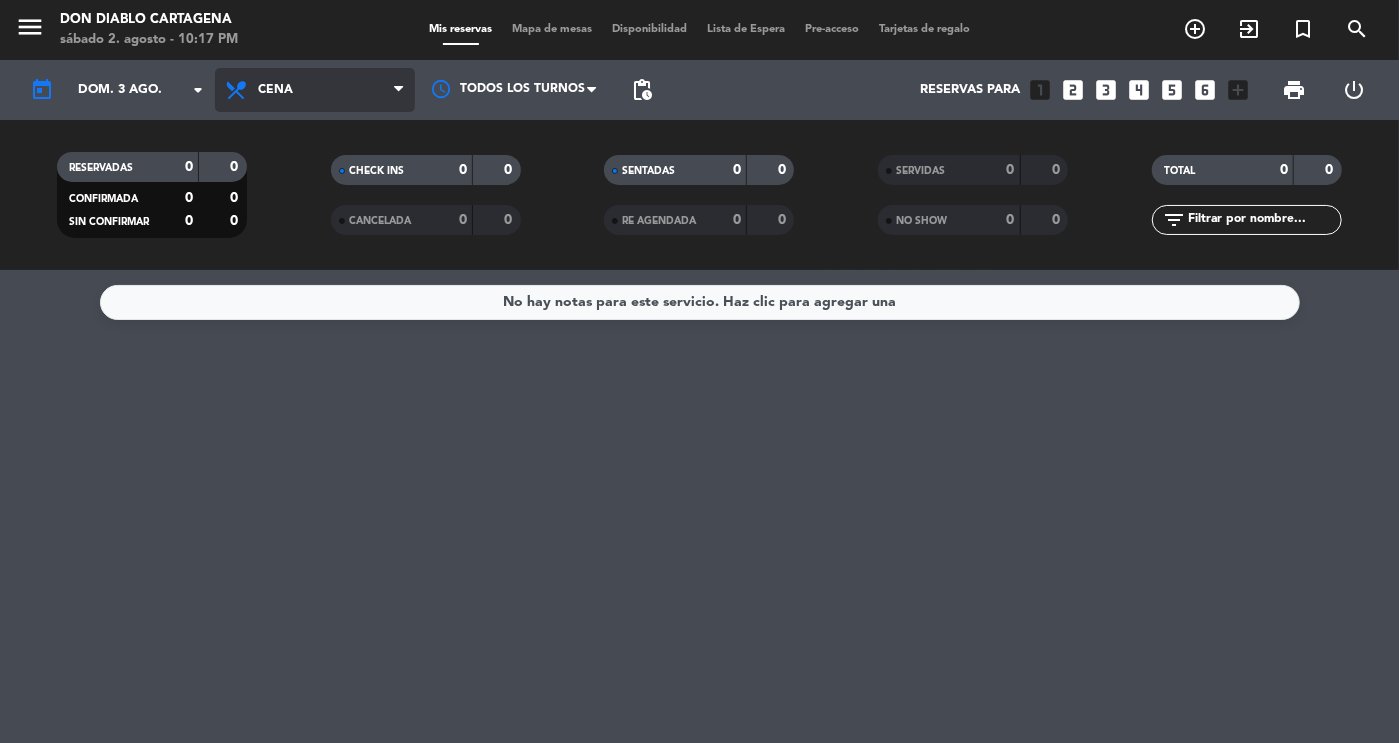 click on "Cena" at bounding box center [275, 90] 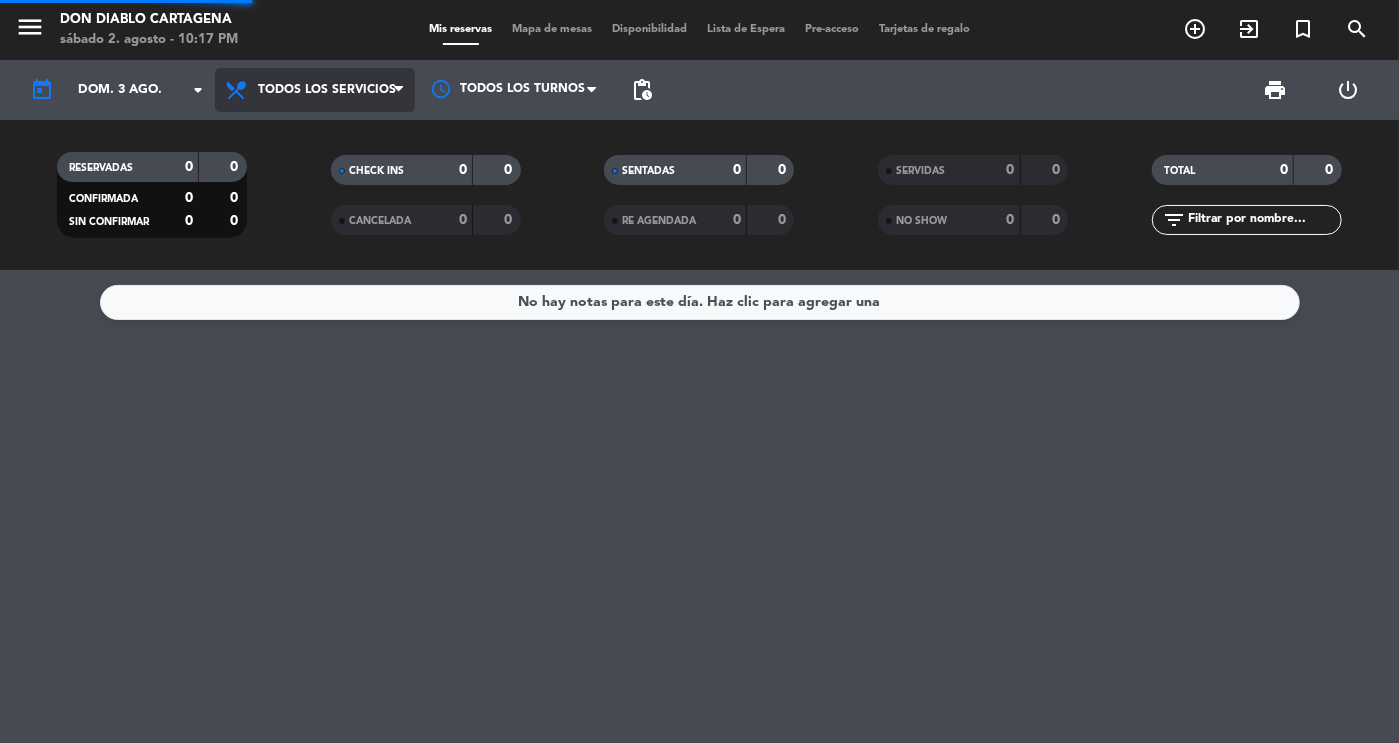 click on "menu  [LAST] [LAST]   sábado 2. agosto - 10:17 PM   Mis reservas   Mapa de mesas   Disponibilidad   Lista de Espera   Pre-acceso   Tarjetas de regalo  add_circle_outline exit_to_app turned_in_not search today    dom. 3 ago. arrow_drop_down  Todos los servicios  Almuerzo  Cena  Todos los servicios  Todos los servicios  Almuerzo  Cena Todos los turnos pending_actions print  power_settings_new   RESERVADAS   0   0   CONFIRMADA   0   0   SIN CONFIRMAR   0   0   CHECK INS   0   0   CANCELADA   0   0   SENTADAS   0   0   RE AGENDADA   0   0   SERVIDAS   0   0   NO SHOW   0   0   TOTAL   0   0  filter_list" 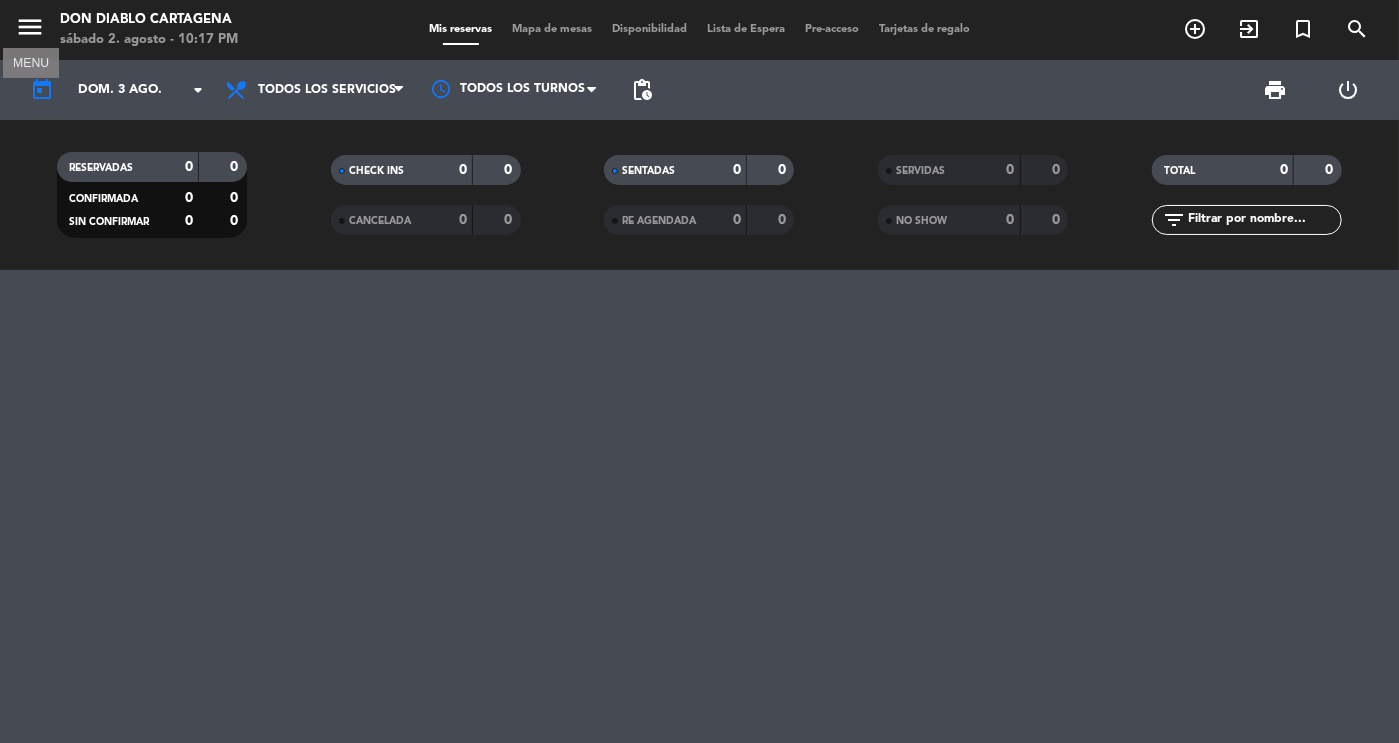 click on "menu" at bounding box center (30, 27) 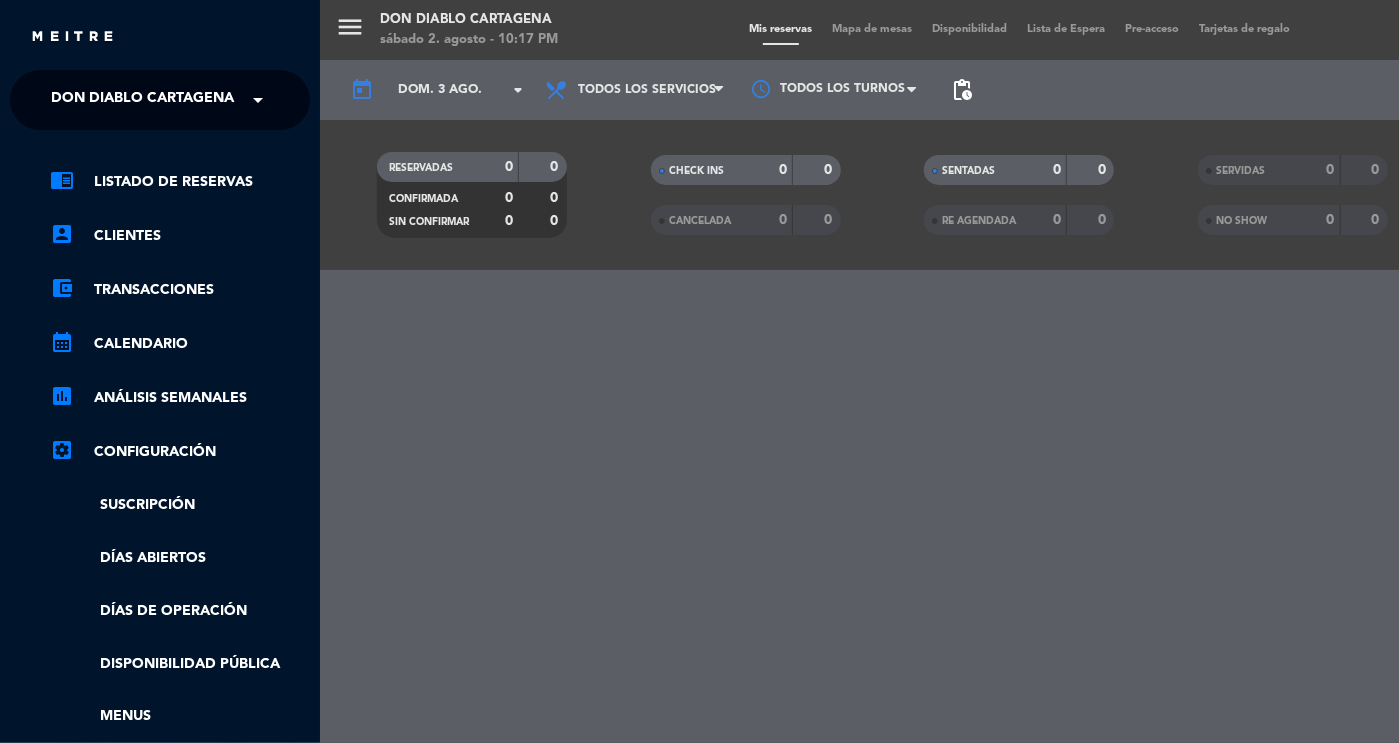 click on "DON DIABLO CARTAGENA" 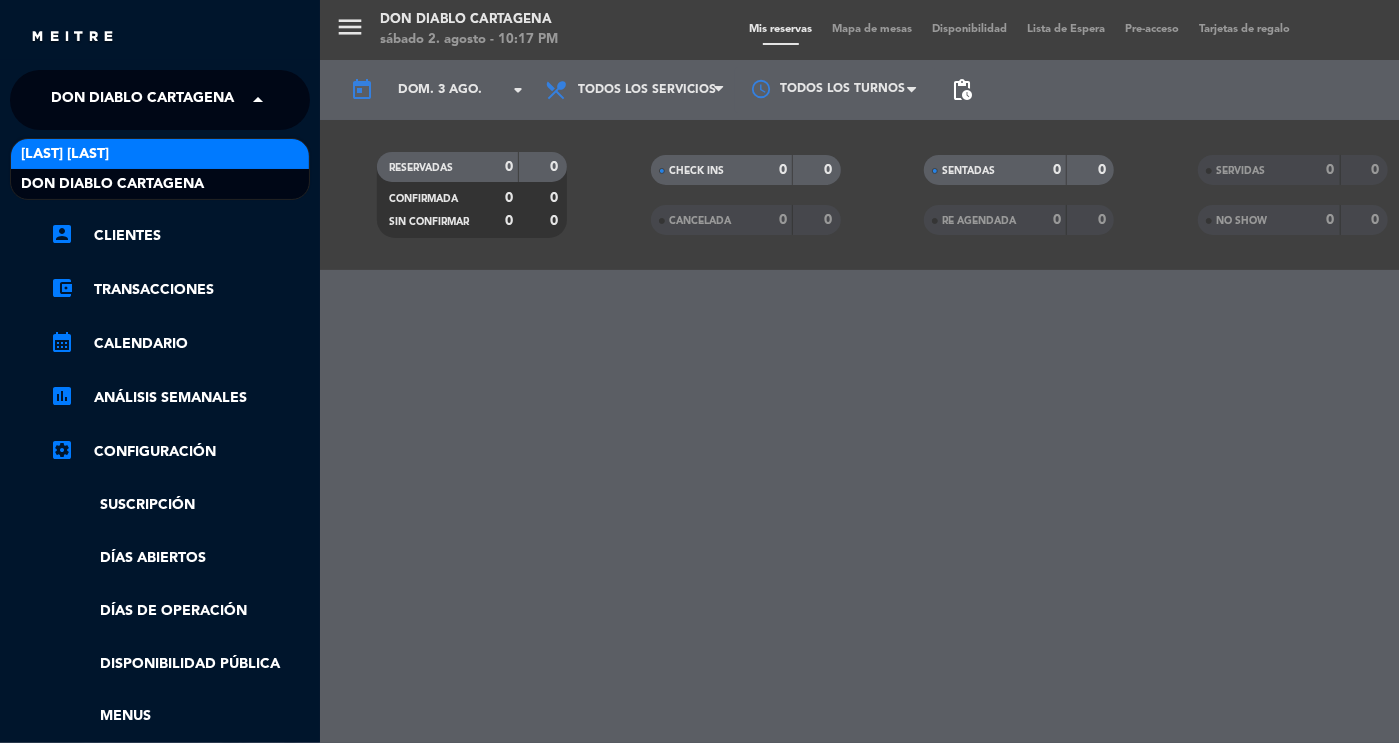 click on "[LAST] [LAST]" at bounding box center [65, 154] 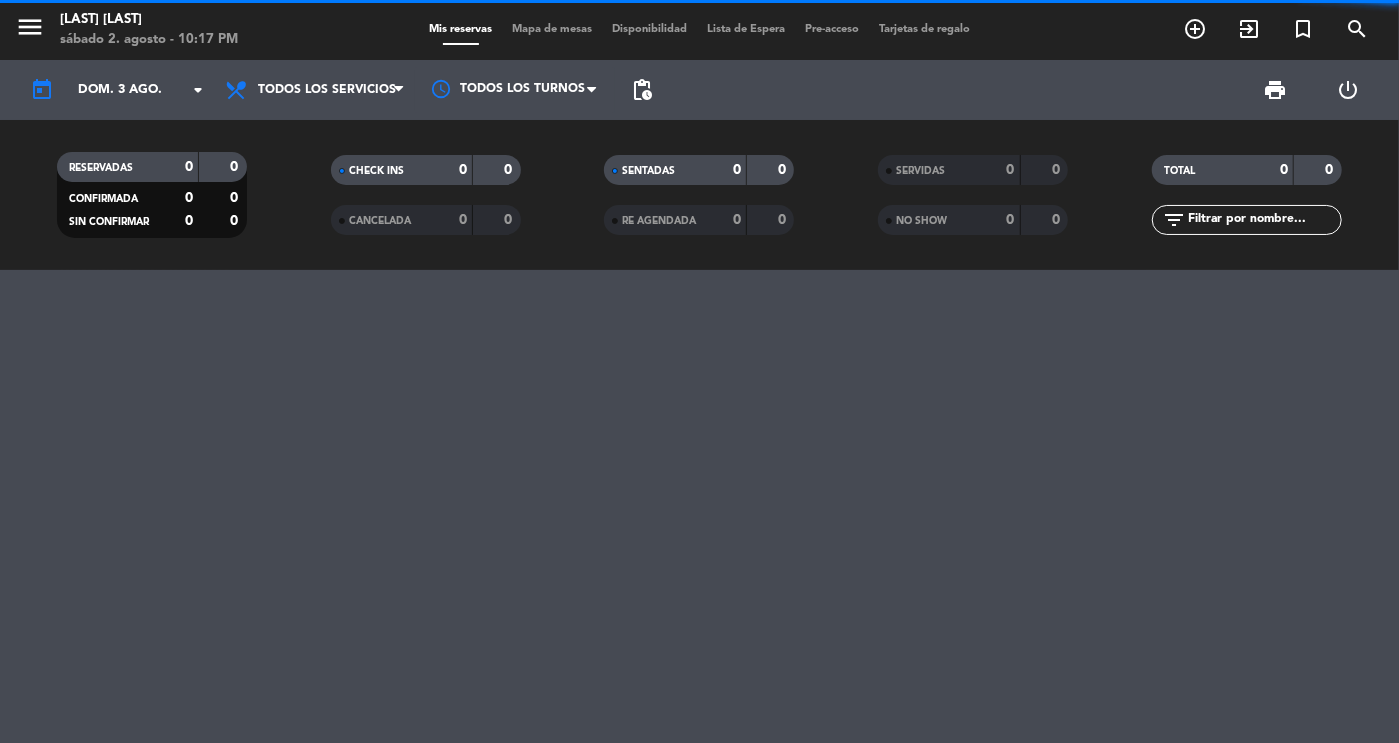 click on "close  × [LAST] [LAST] ×  chrome_reader_mode   Listado de Reservas   account_box   Clientes   account_balance_wallet   Transacciones   calendar_month   Calendario   assessment   ANÁLISIS SEMANALES   settings_applications   Configuración   Suscripción   Días abiertos   Días de Operación   Disponibilidad pública   Menus   Gestión de usuarios   Agente de IA   Nuevo   Configuraciones avanzadas  English Español Português Español English Español Português  CERRAR SESIÓN  menu  [LAST] [LAST]   sábado 2. agosto - 10:17 PM   Mis reservas   Mapa de mesas   Disponibilidad   Lista de Espera   Pre-acceso   Tarjetas de regalo  add_circle_outline exit_to_app turned_in_not search today    dom. 3 ago. arrow_drop_down  Todos los servicios  Almuerzo  Cena  Todos los servicios  Todos los servicios  Almuerzo  Cena Todos los turnos pending_actions print  power_settings_new   RESERVADAS   0   0   CONFIRMADA   0   0   SIN CONFIRMAR   0   0   CHECK INS   0   0   CANCELADA   0   0   SENTADAS   0   0   0   0" 